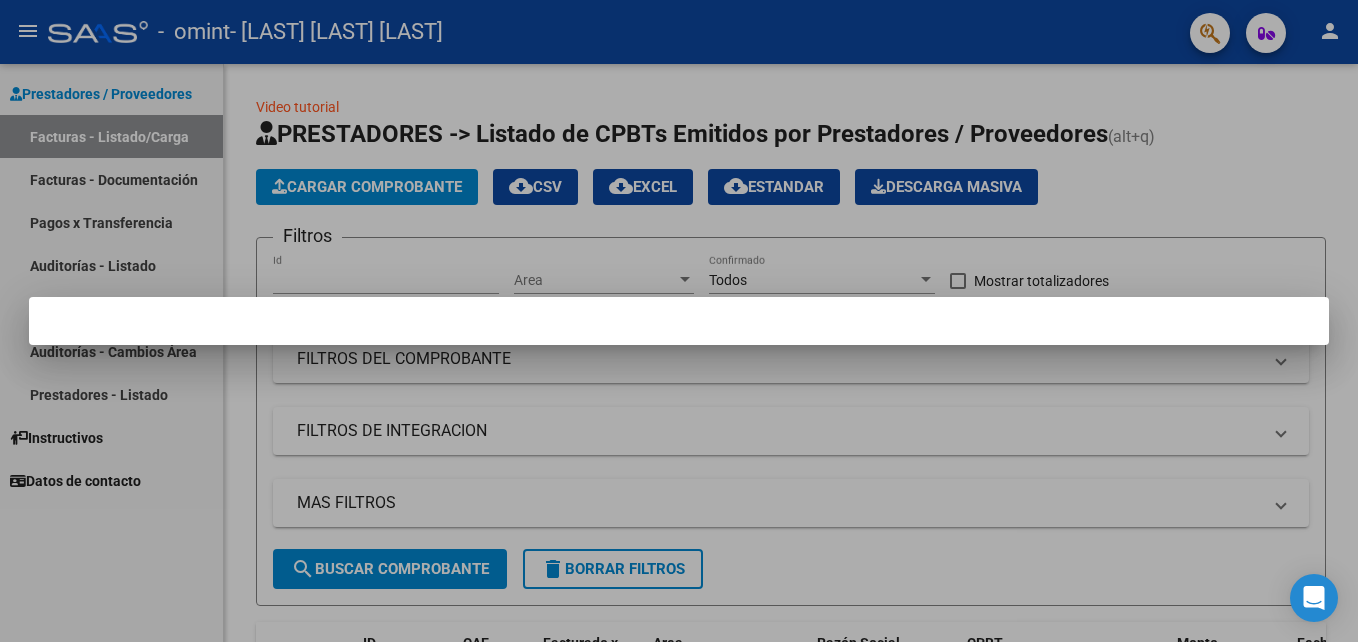 scroll, scrollTop: 0, scrollLeft: 0, axis: both 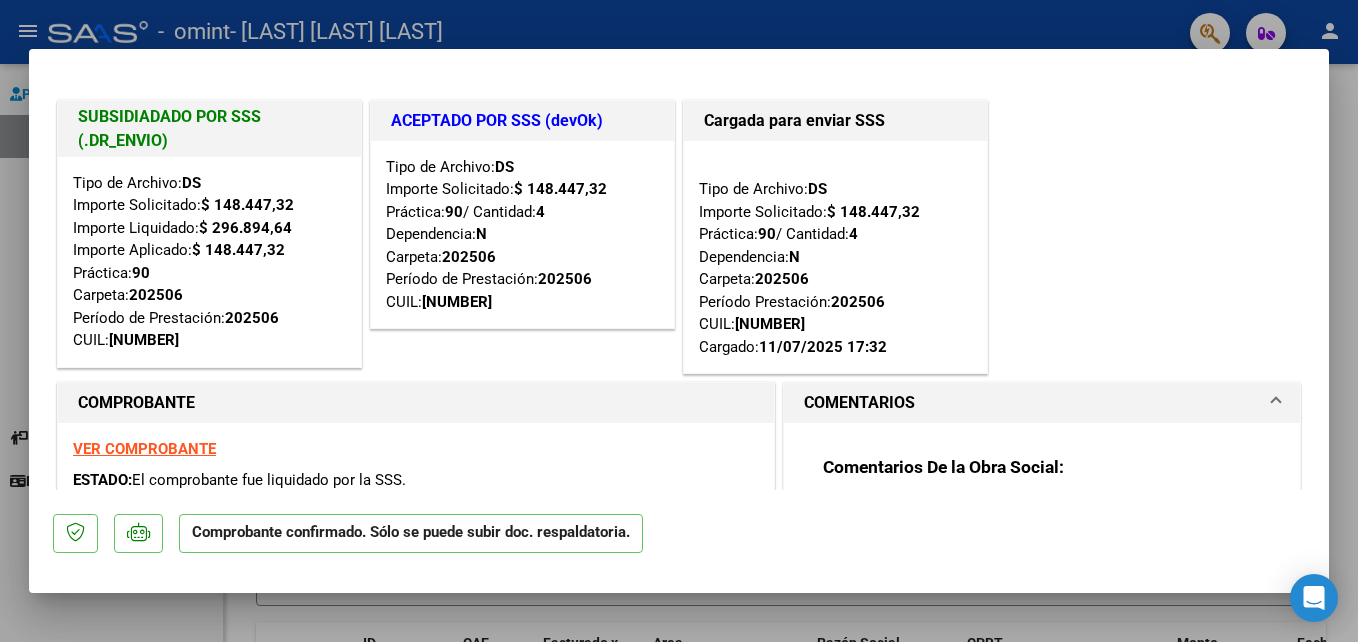 click at bounding box center [679, 321] 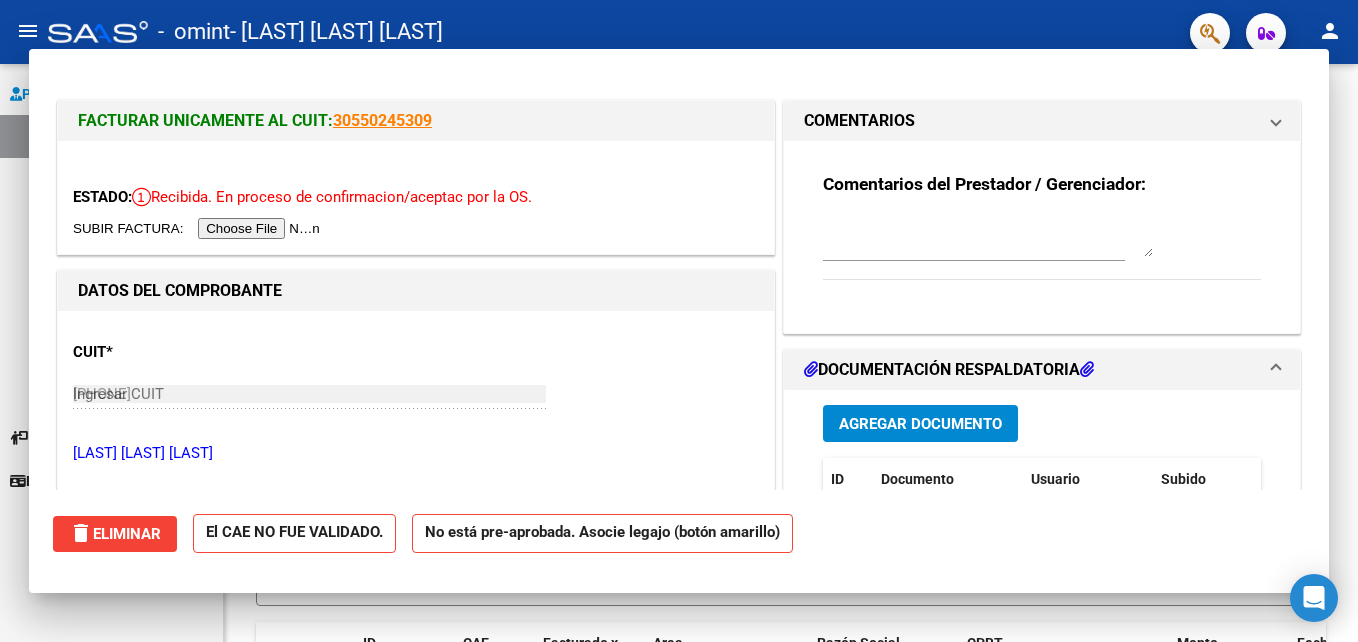 type 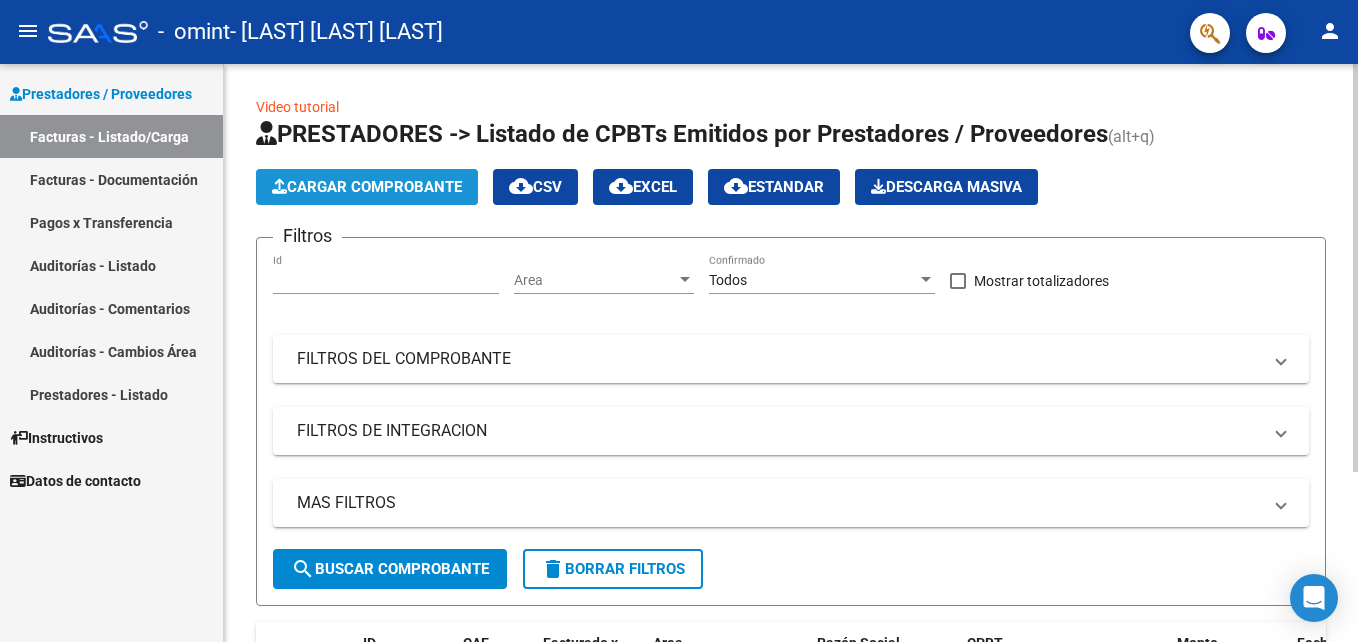 click on "Cargar Comprobante" 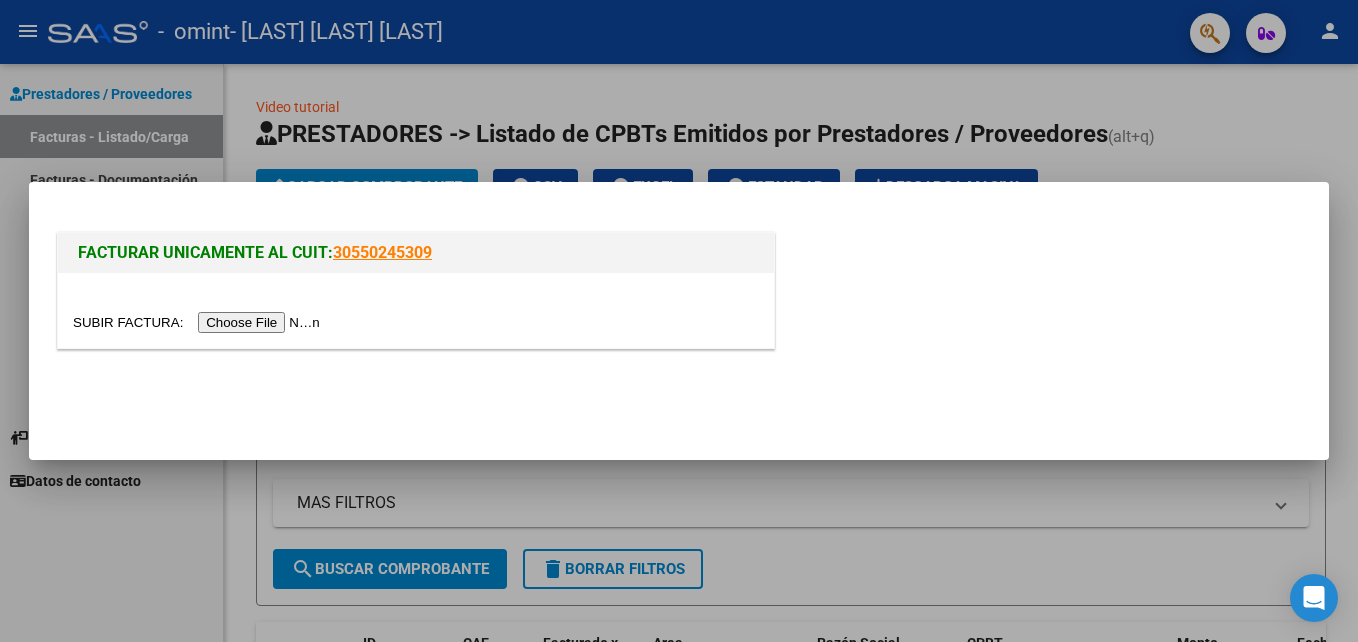 click at bounding box center (199, 322) 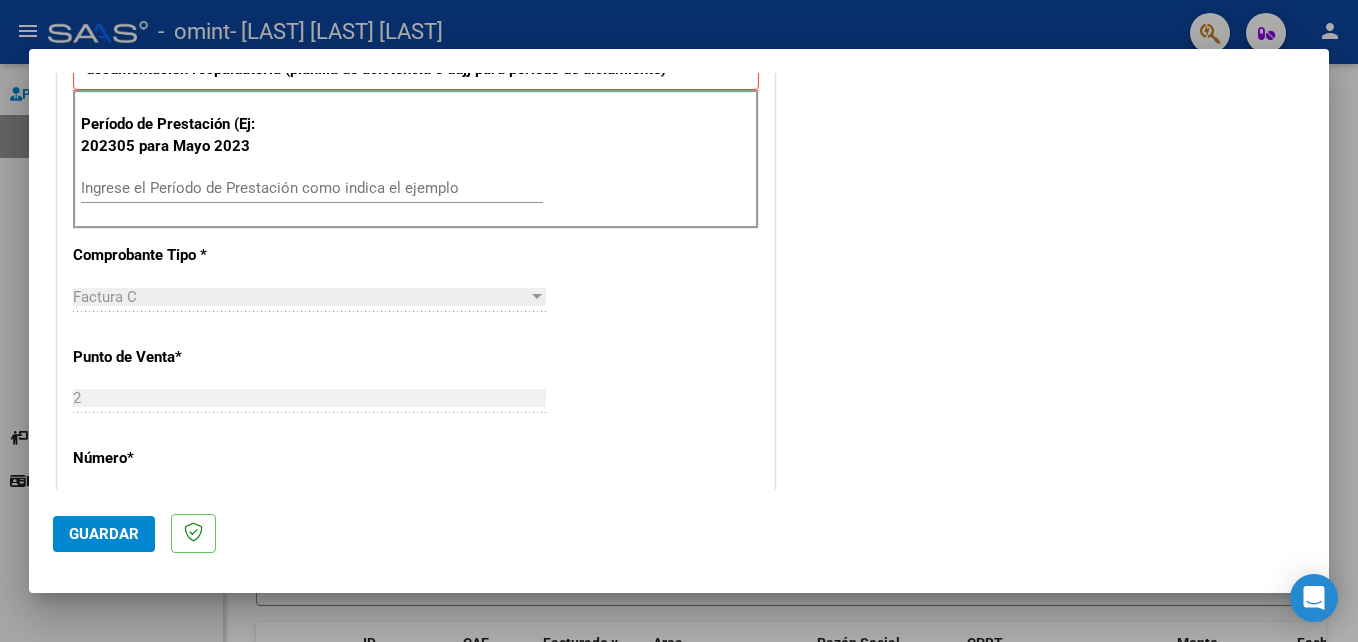 scroll, scrollTop: 600, scrollLeft: 0, axis: vertical 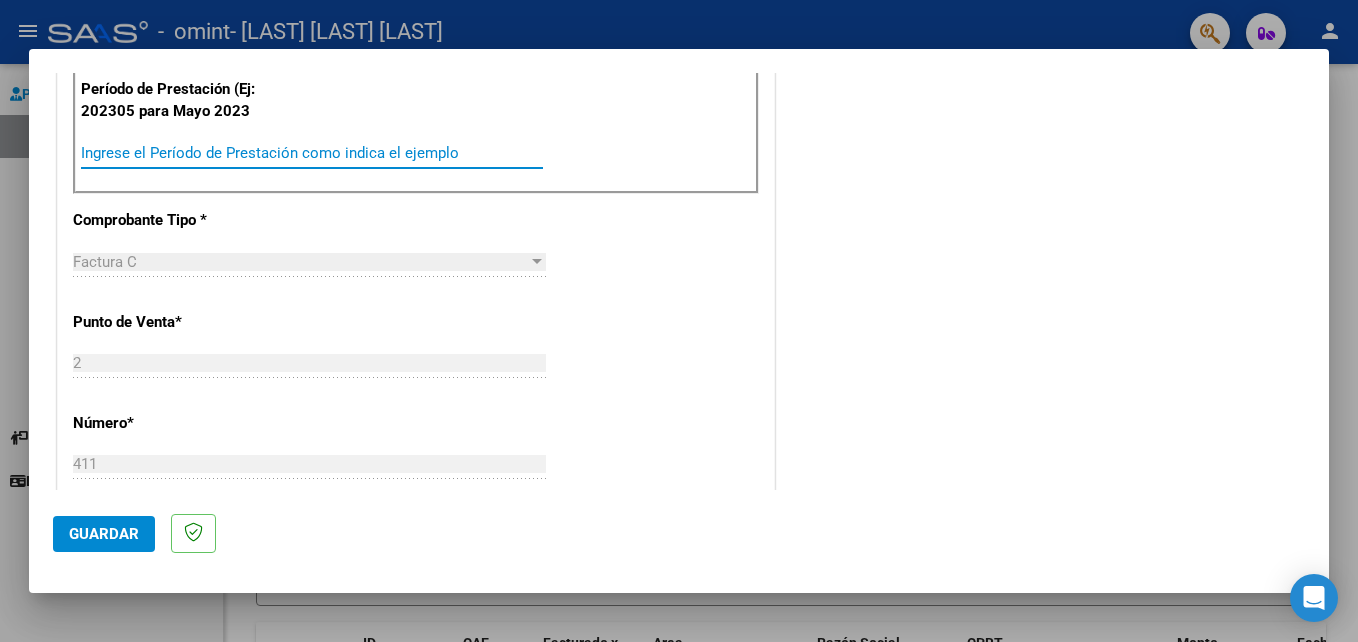 click on "Ingrese el Período de Prestación como indica el ejemplo" at bounding box center [312, 153] 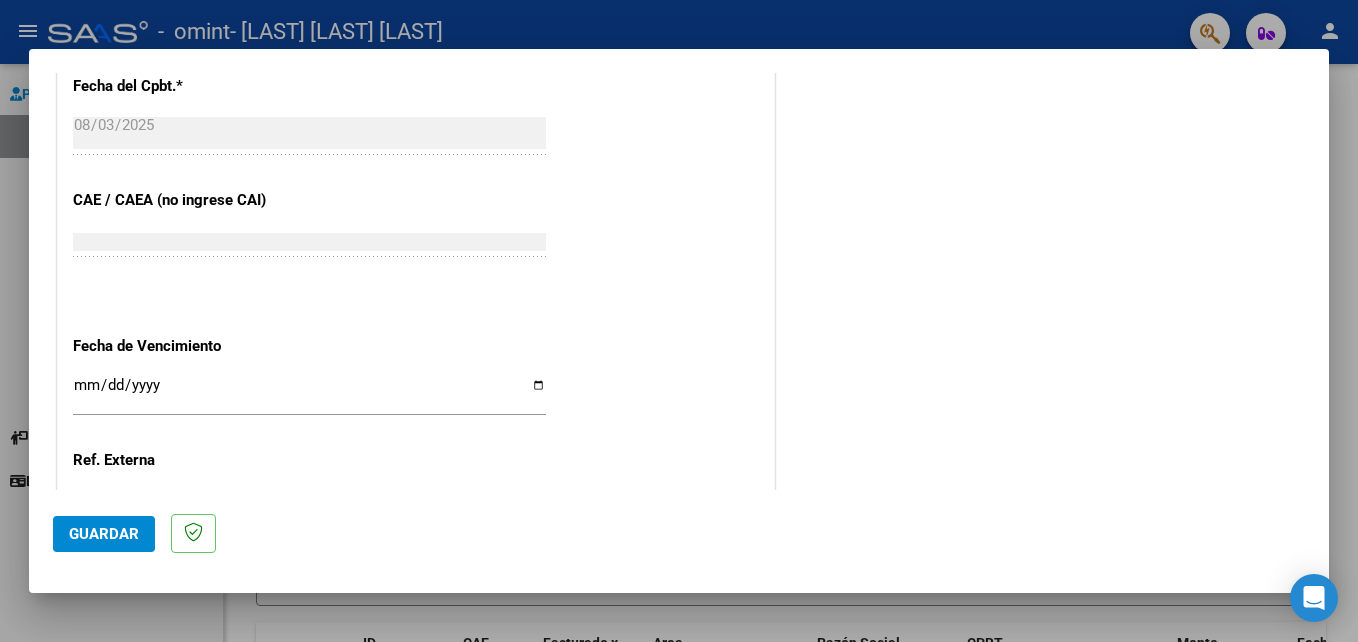 scroll, scrollTop: 1200, scrollLeft: 0, axis: vertical 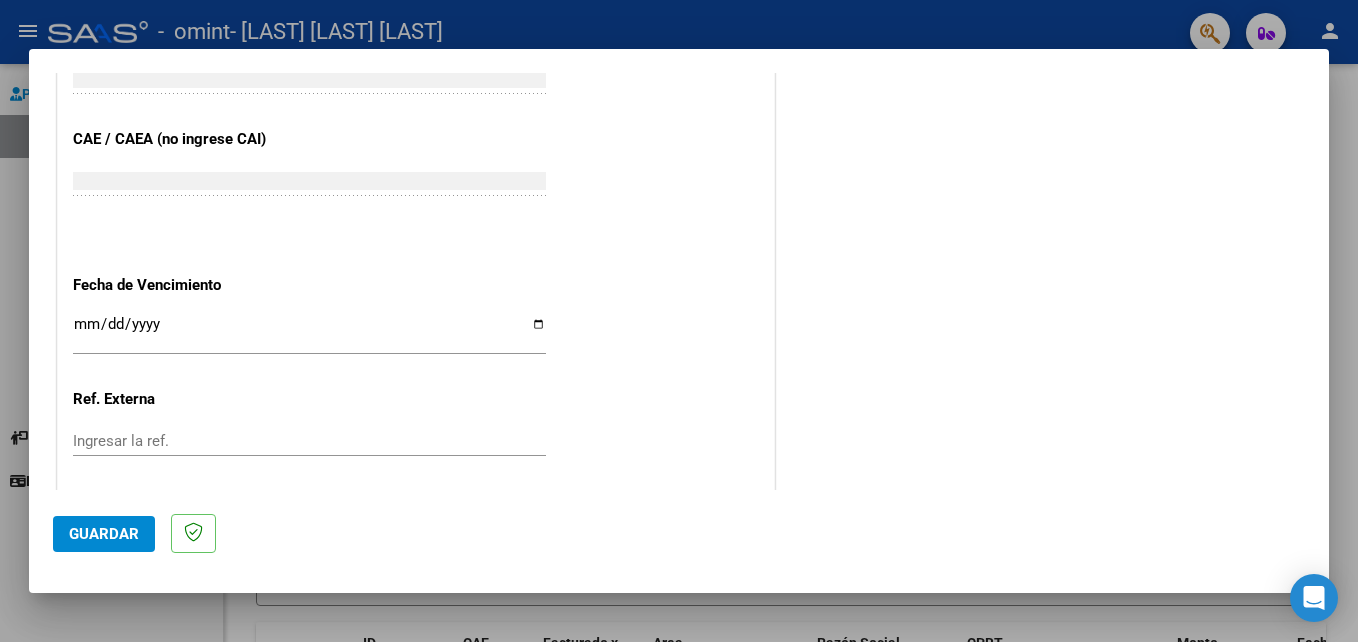 type on "202507" 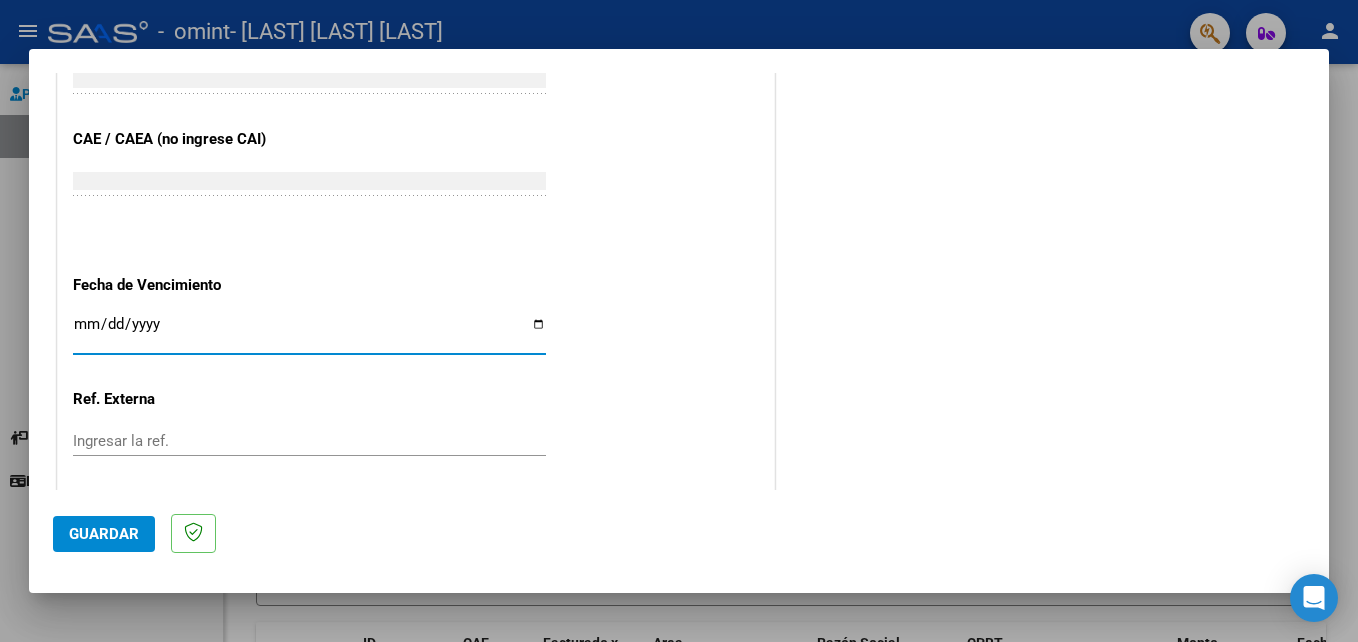 click on "Ingresar la fecha" at bounding box center (309, 332) 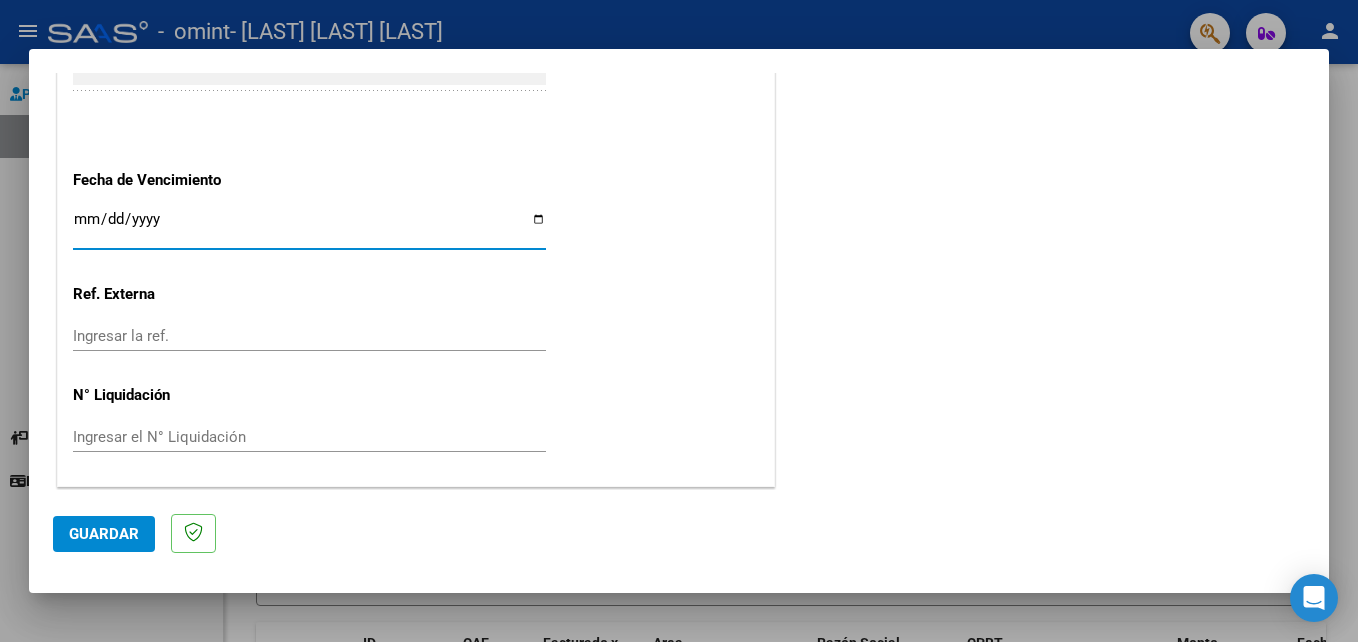 scroll, scrollTop: 1306, scrollLeft: 0, axis: vertical 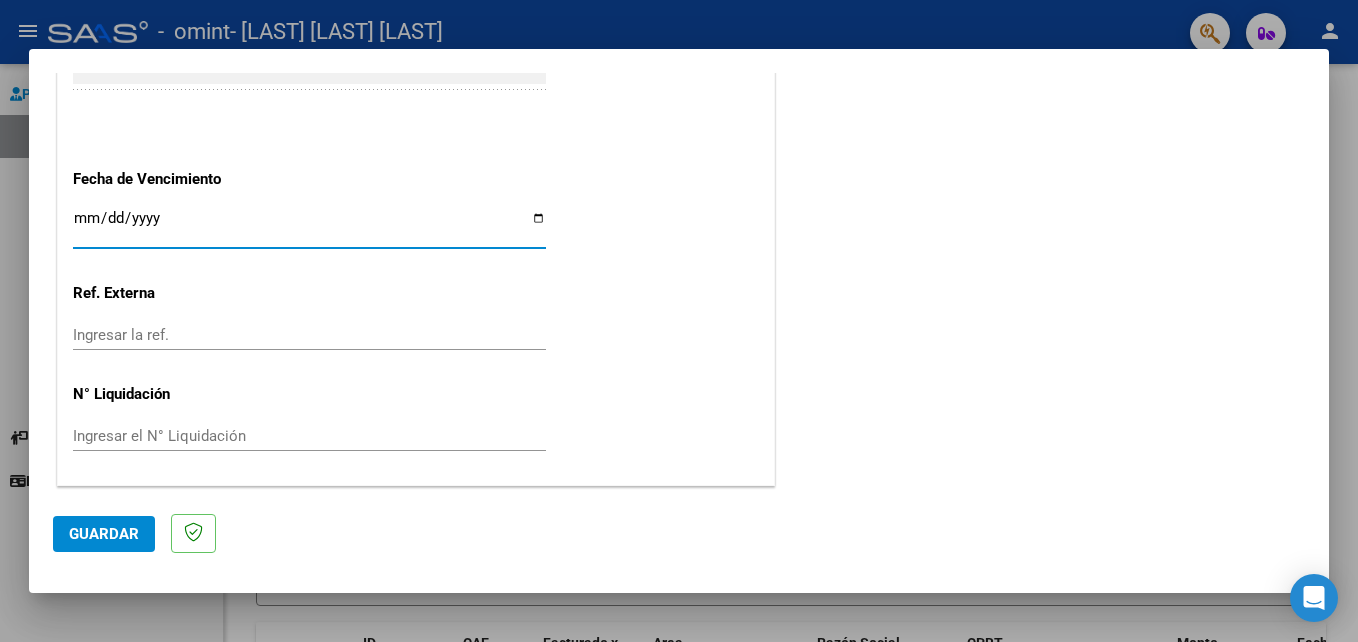 click on "Guardar" 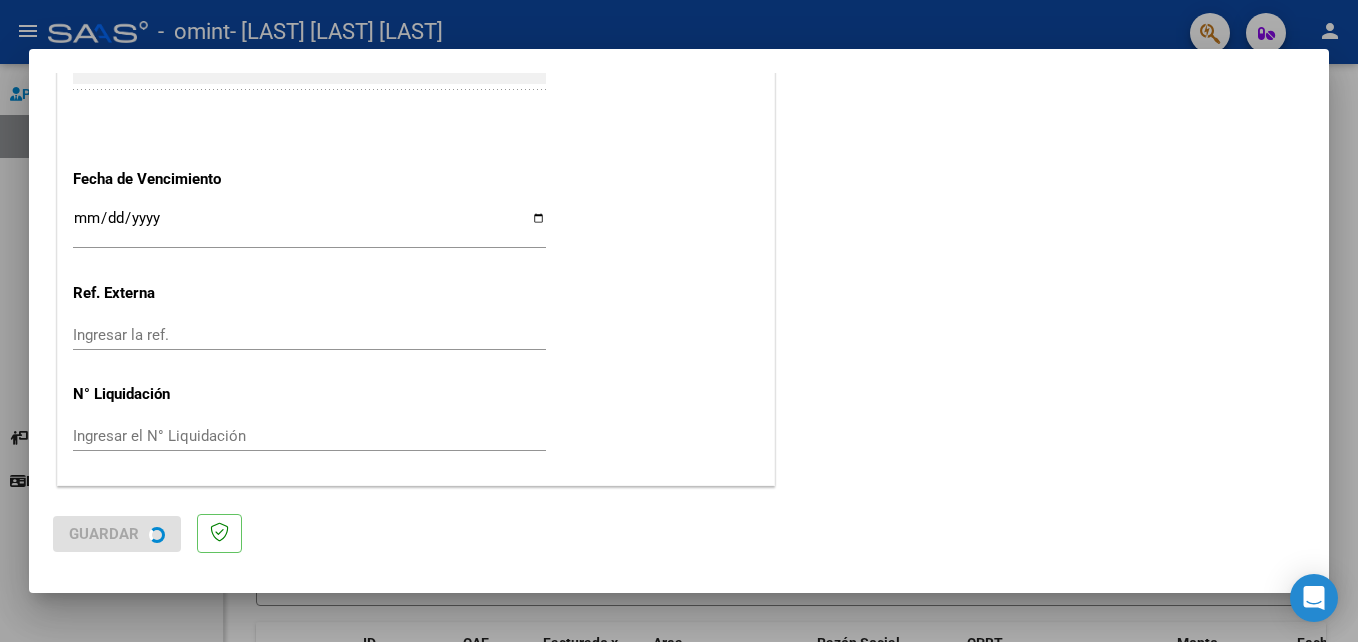 scroll, scrollTop: 0, scrollLeft: 0, axis: both 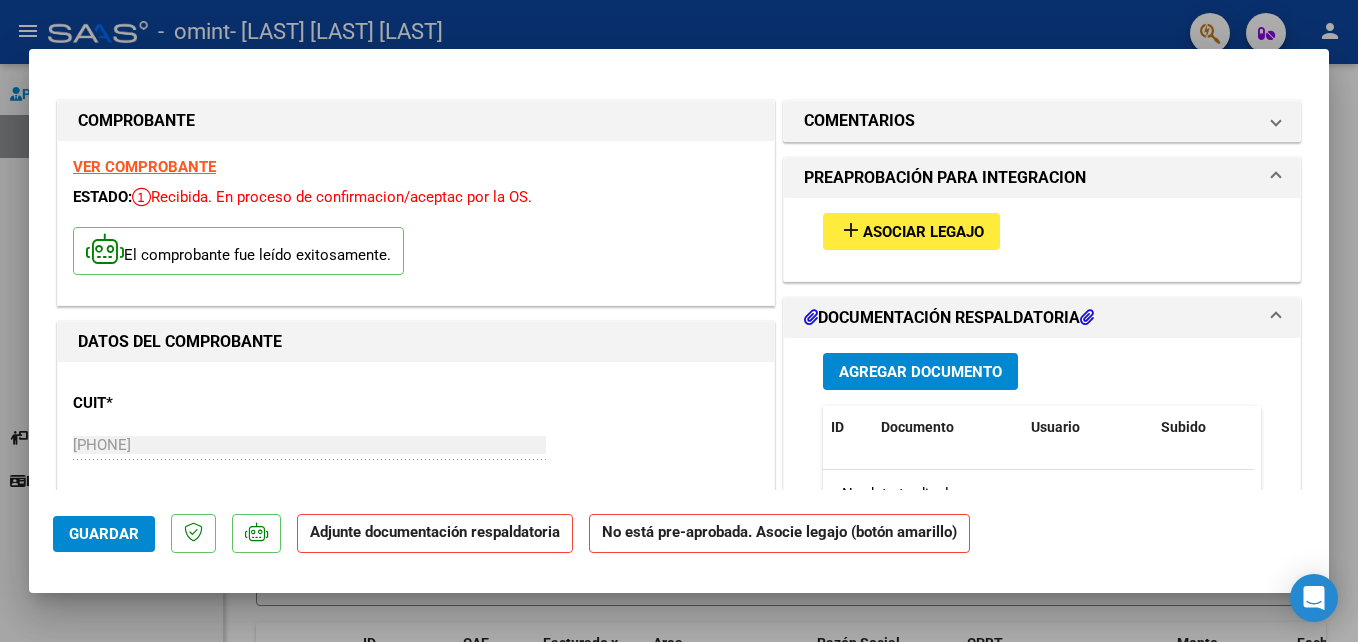 click on "Agregar Documento" at bounding box center (920, 372) 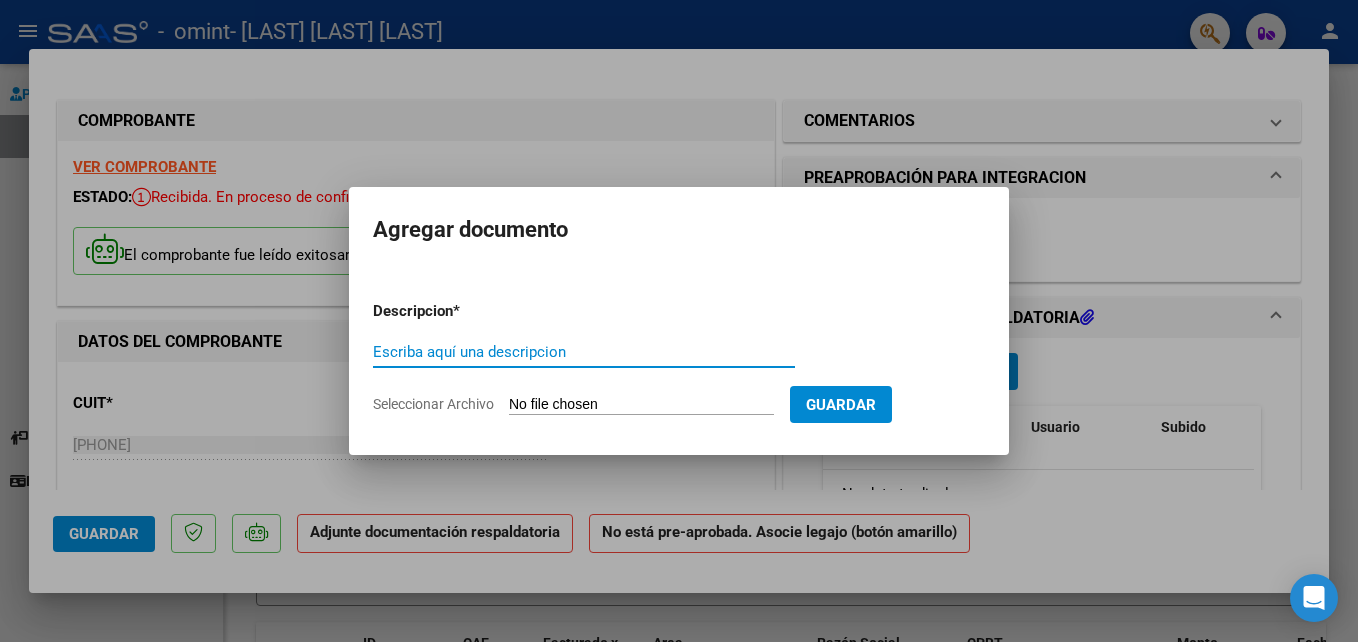 click on "Escriba aquí una descripcion" at bounding box center [584, 352] 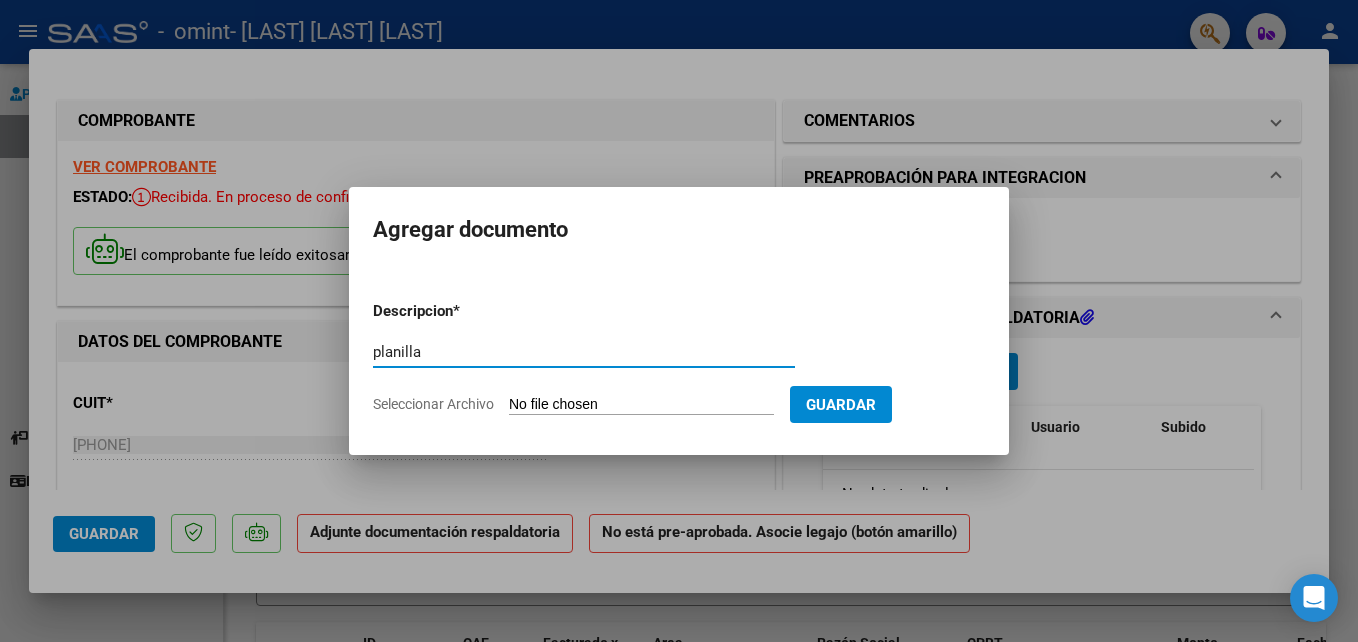type on "planilla" 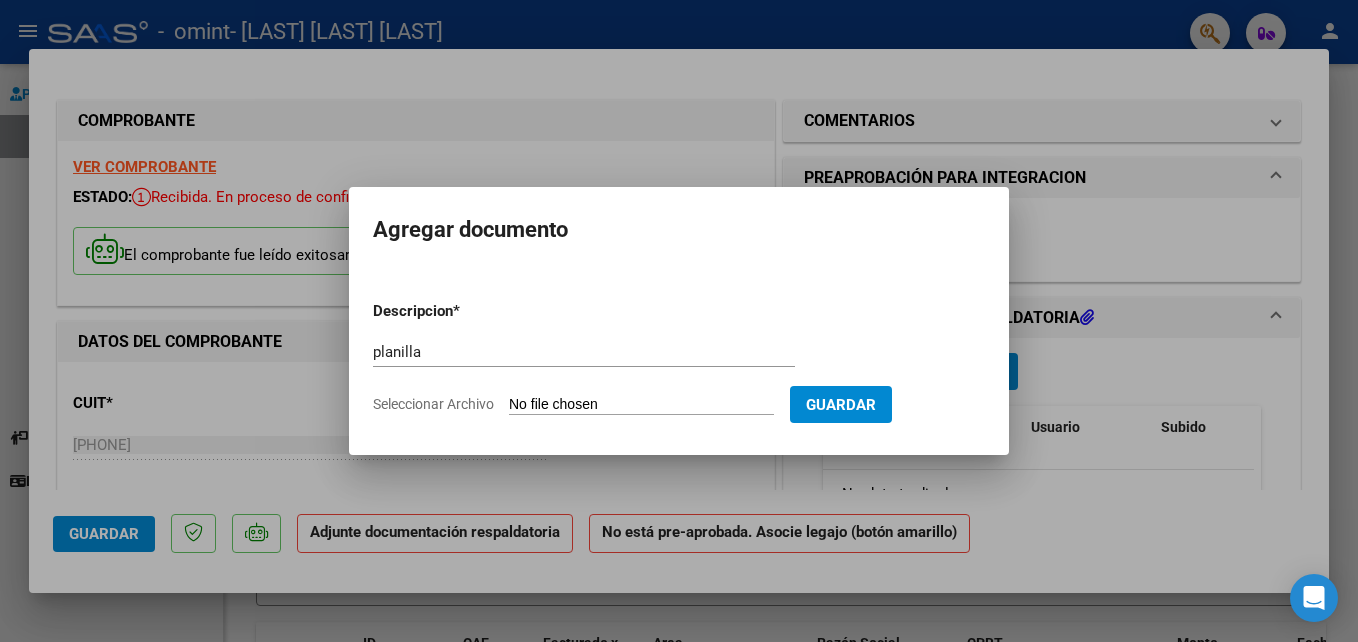 type on "C:\fakepath\[LAST] [LAST].pdf" 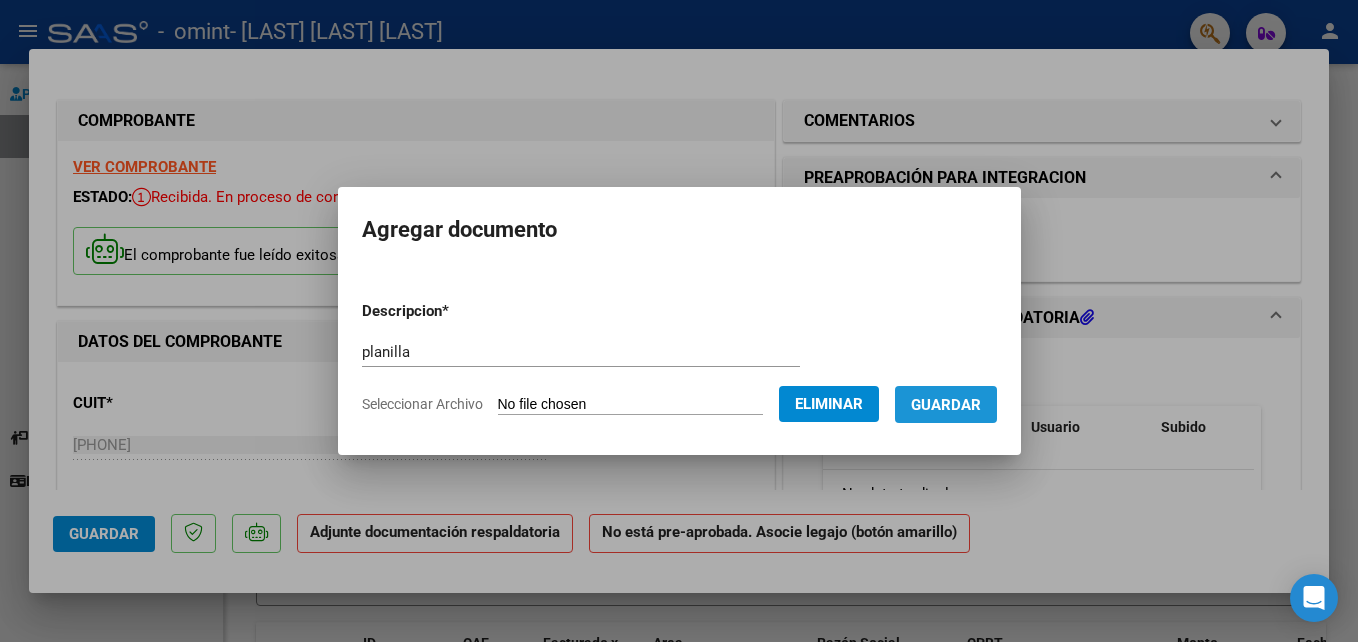 click on "Guardar" at bounding box center [946, 405] 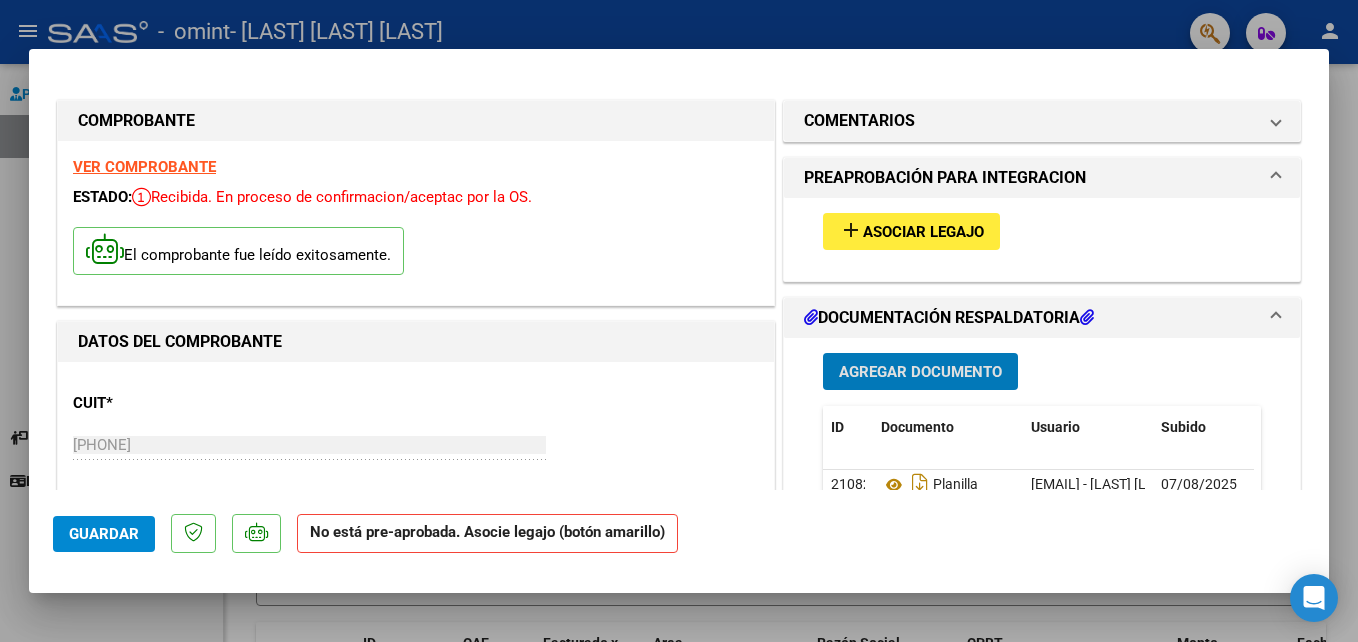 click on "Asociar Legajo" at bounding box center (923, 232) 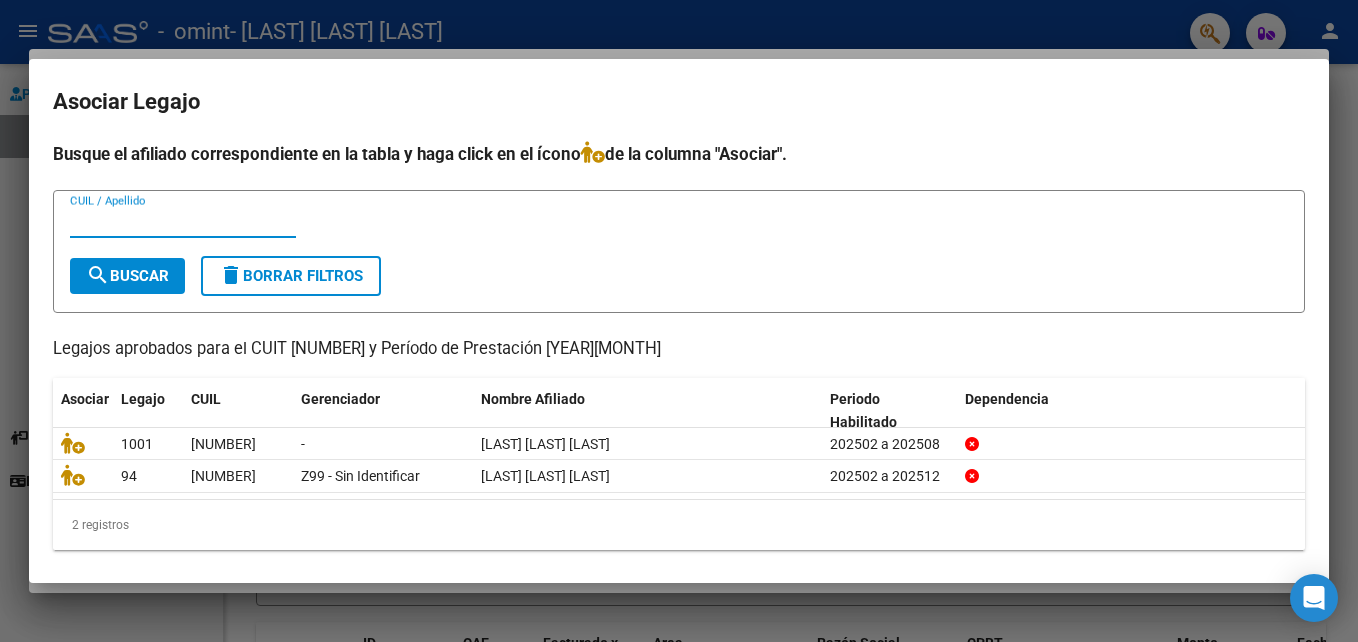 click on "CUIL / Apellido" at bounding box center [183, 222] 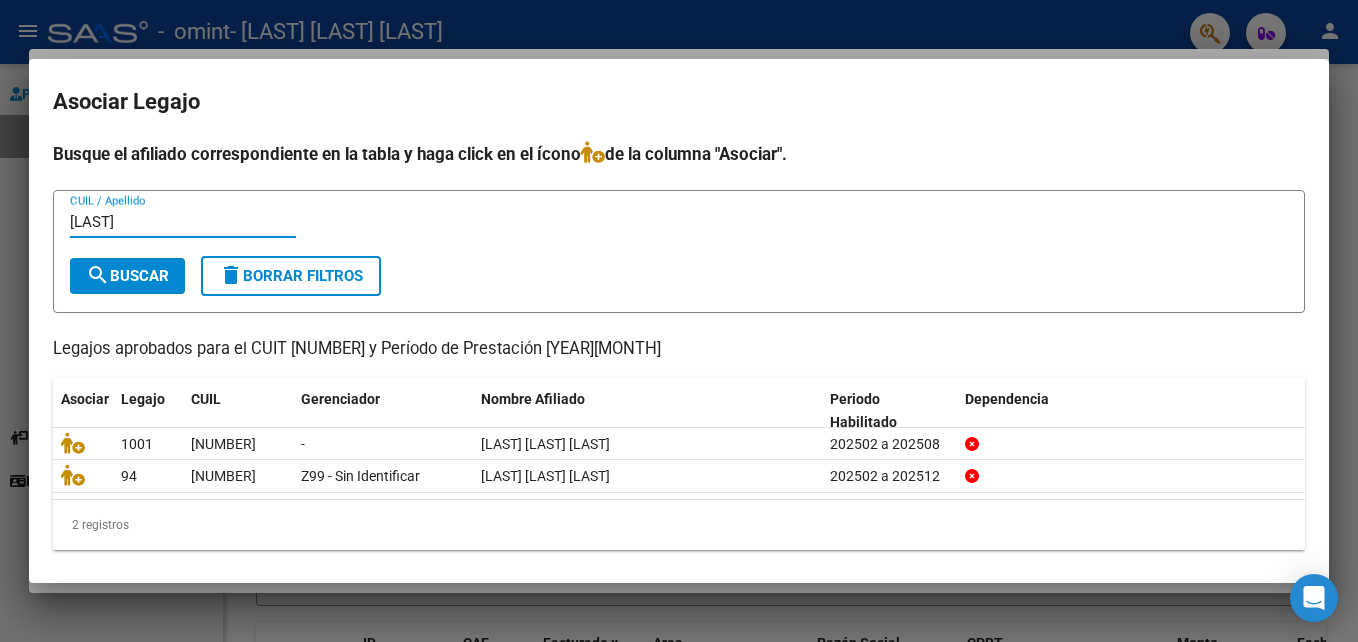 type on "[LAST]" 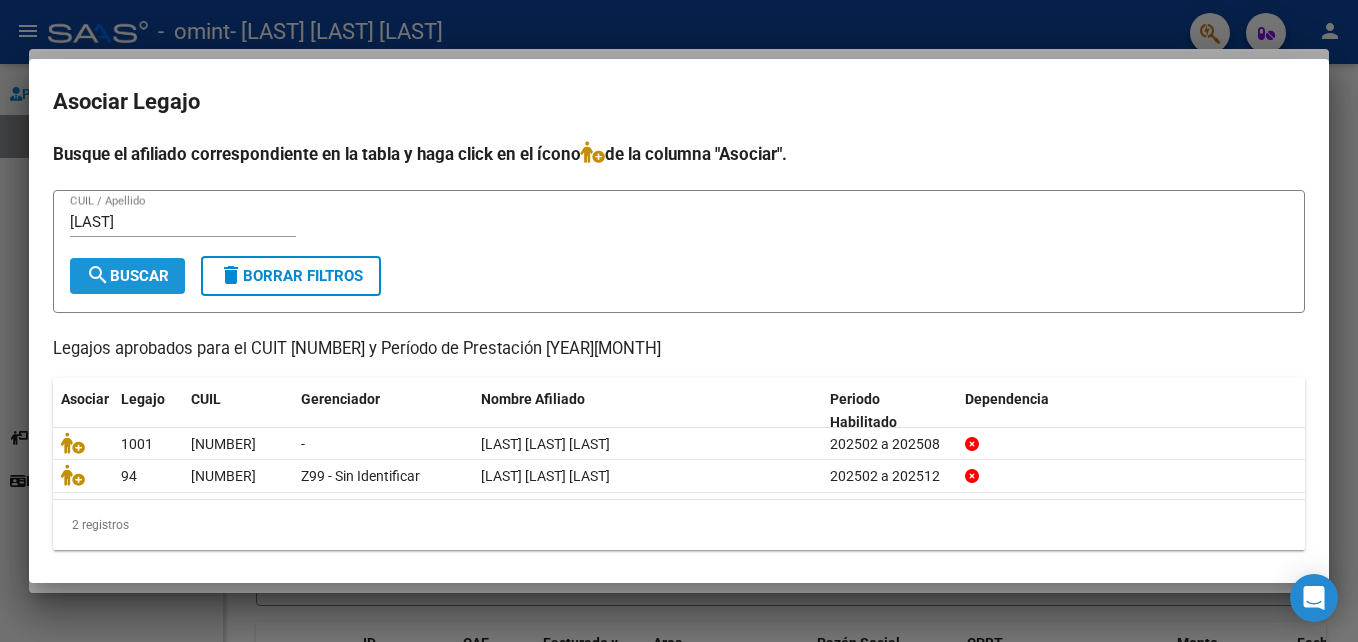 click on "search  Buscar" at bounding box center [127, 276] 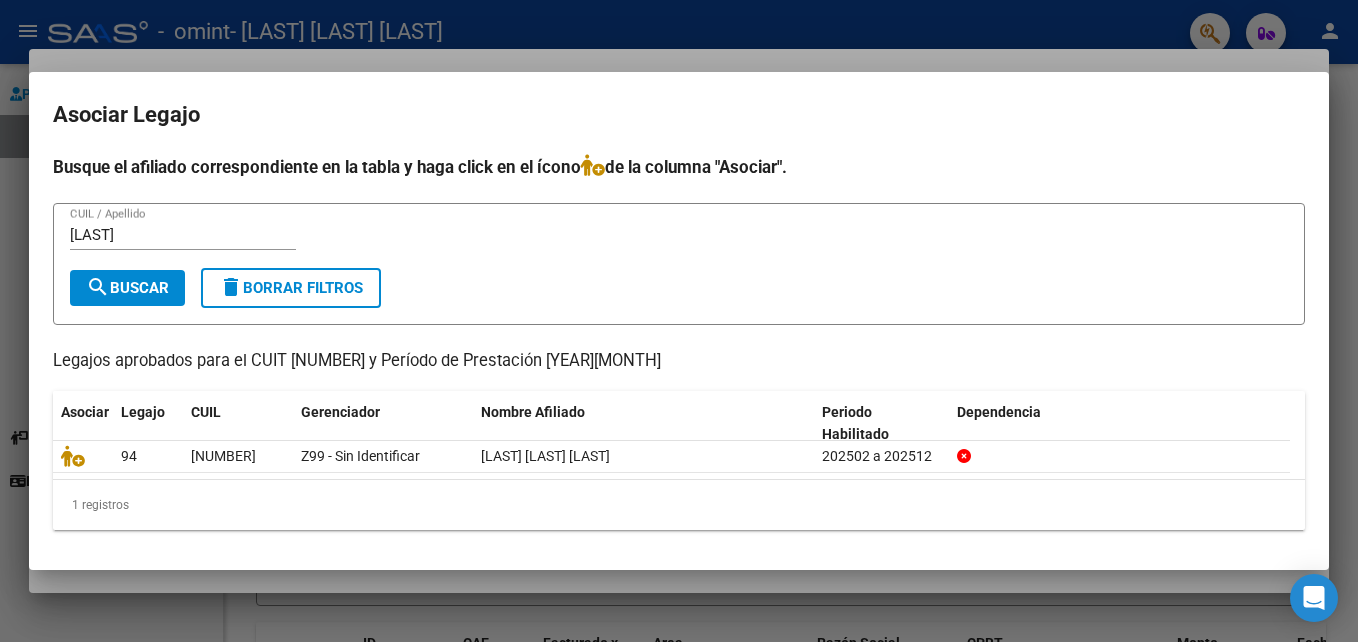 click at bounding box center (679, 321) 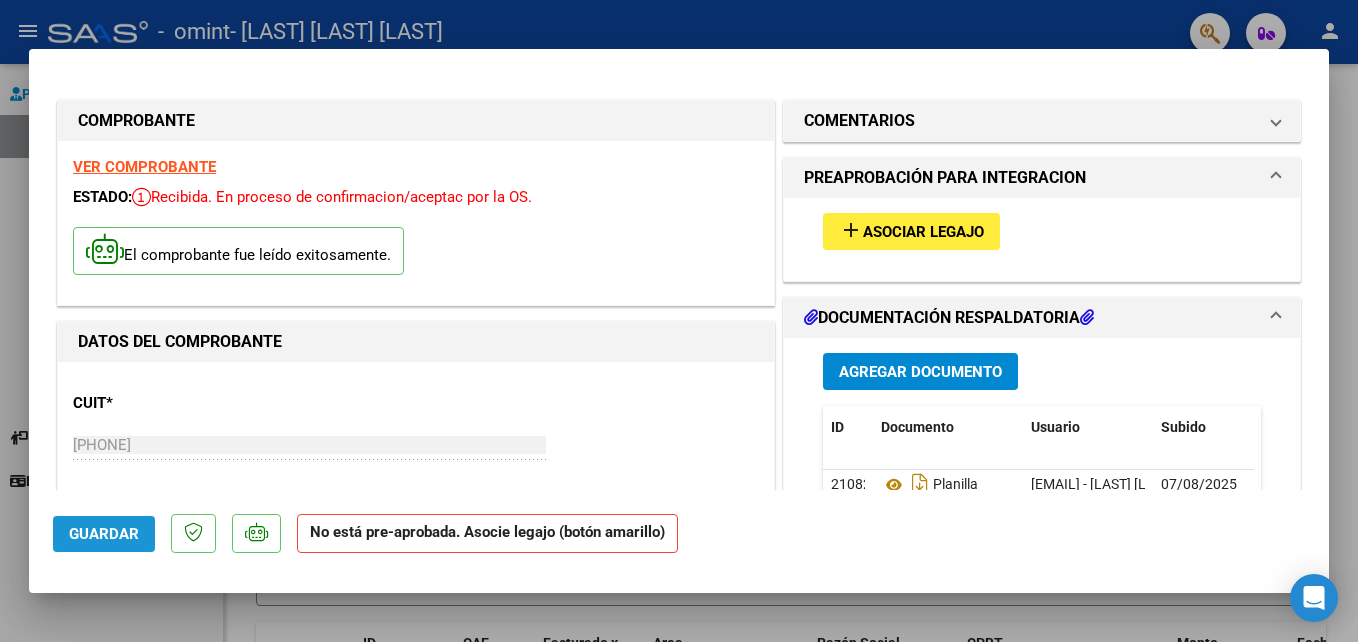 click on "Guardar" 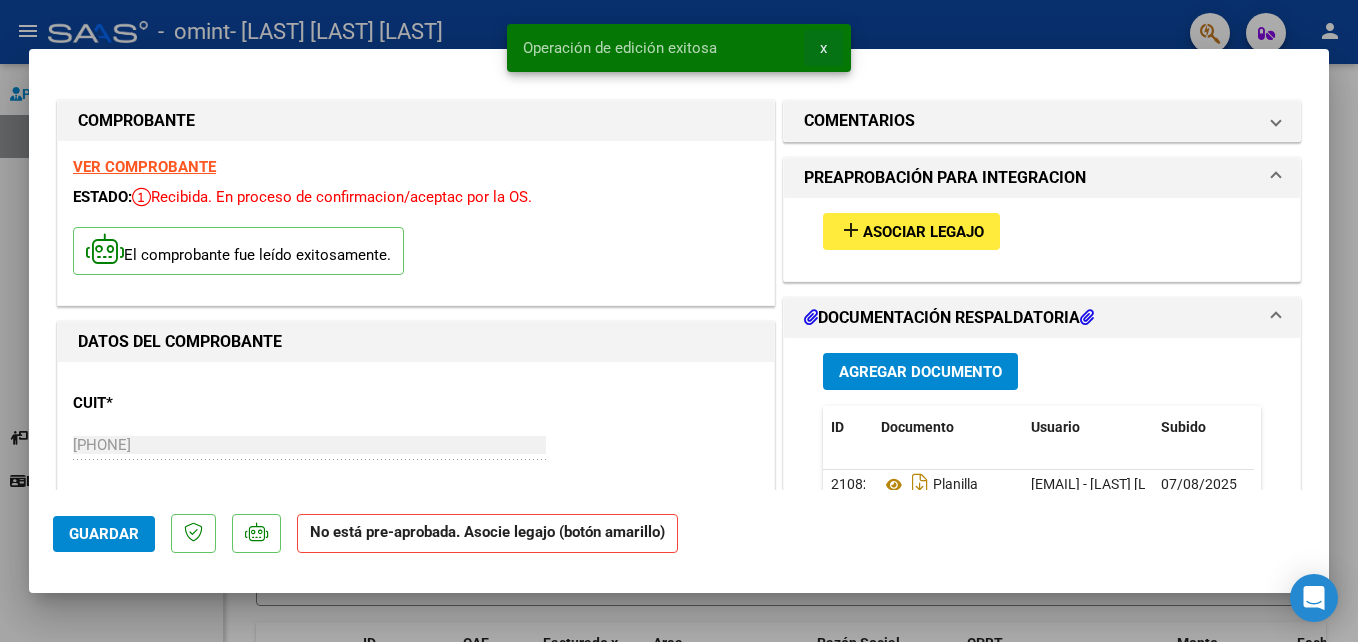 drag, startPoint x: 823, startPoint y: 48, endPoint x: 853, endPoint y: 46, distance: 30.066593 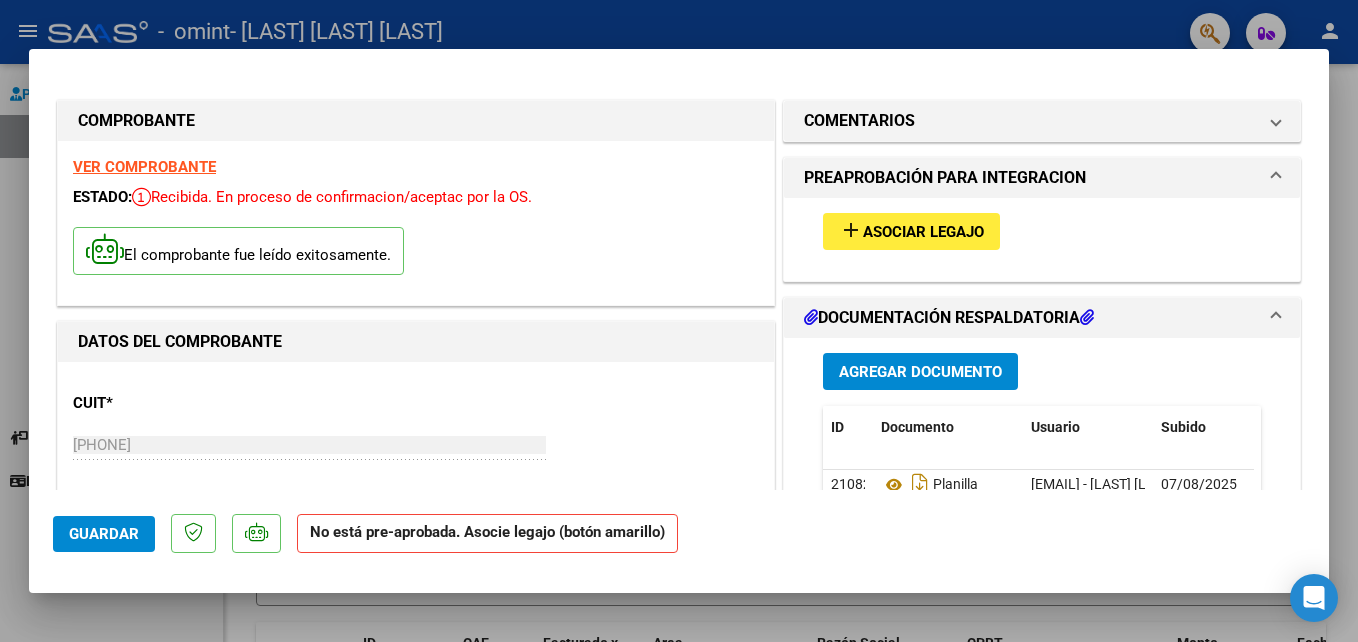 click at bounding box center (679, 321) 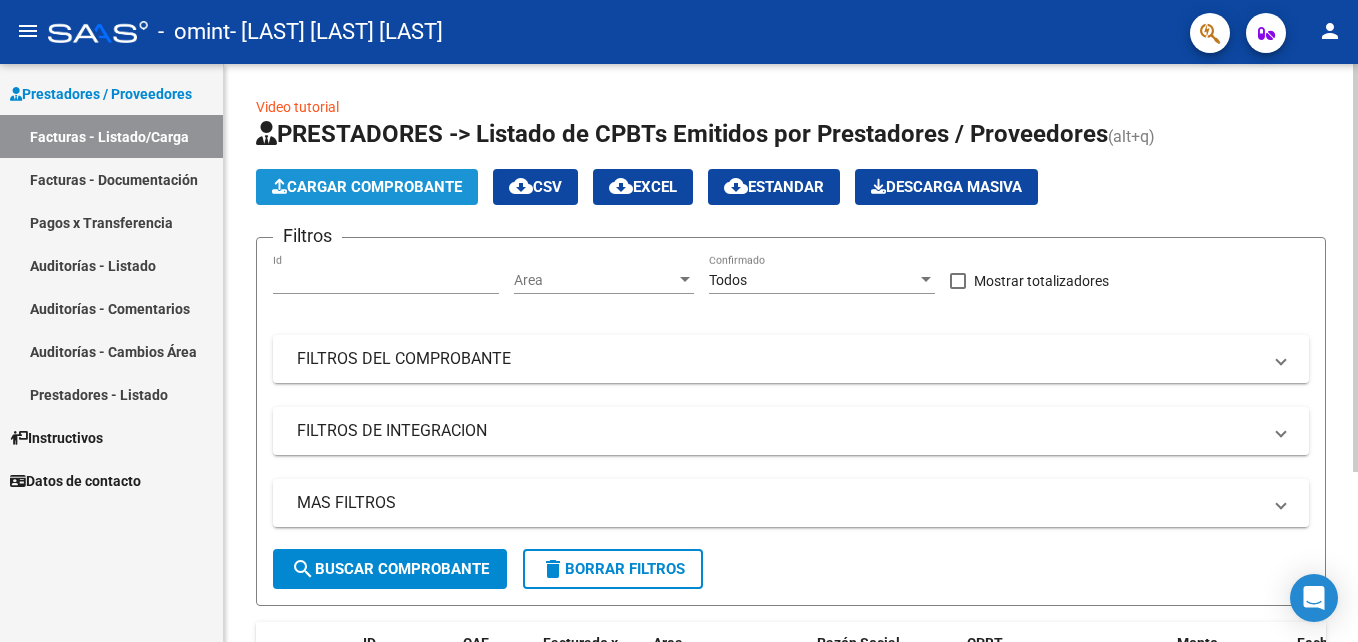 click on "Cargar Comprobante" 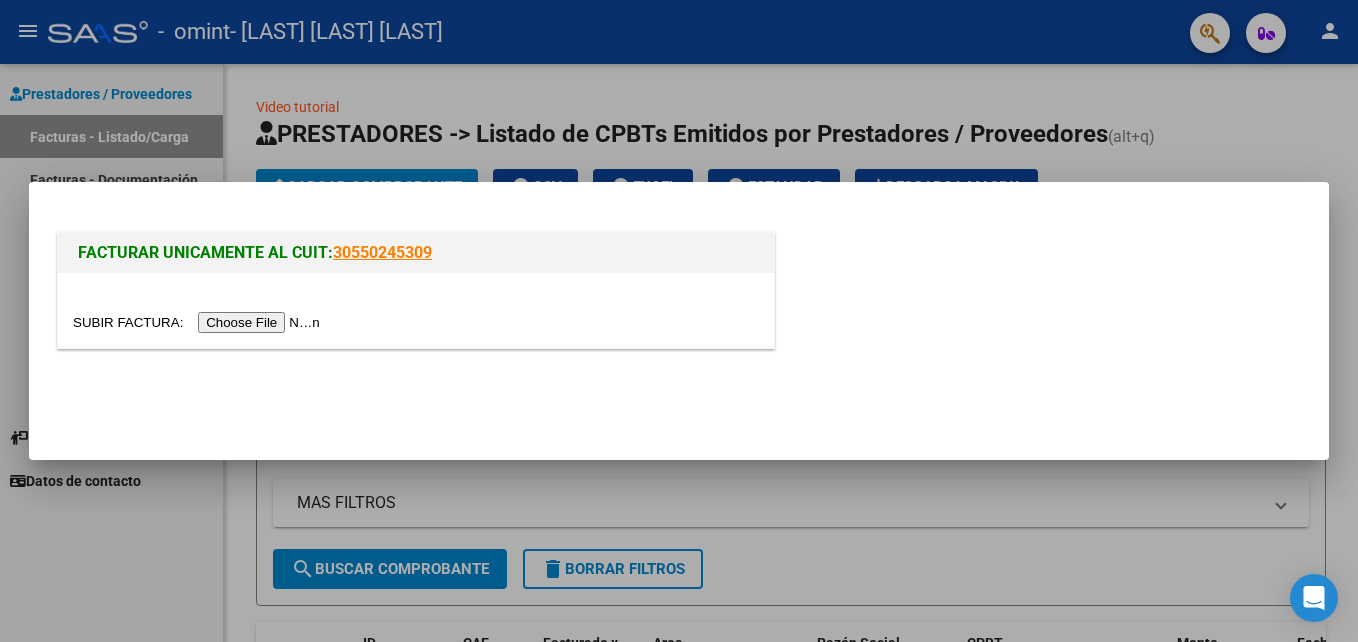 click at bounding box center [416, 310] 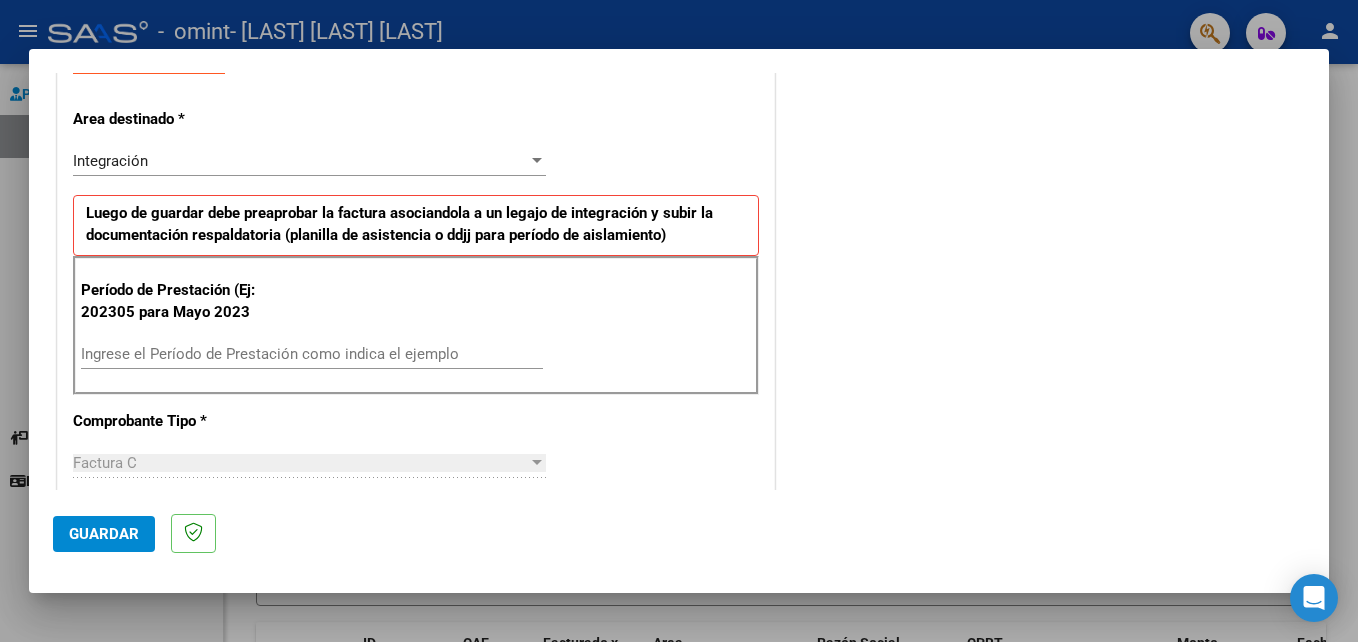 scroll, scrollTop: 400, scrollLeft: 0, axis: vertical 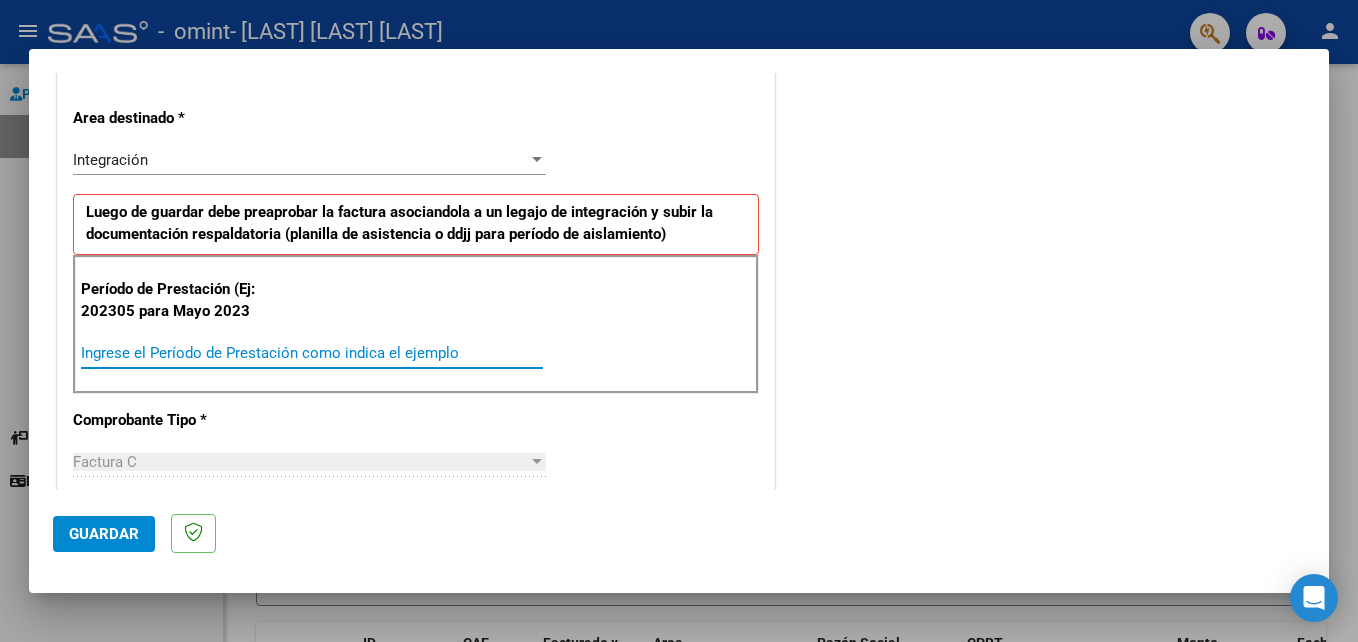 click on "Ingrese el Período de Prestación como indica el ejemplo" at bounding box center (312, 353) 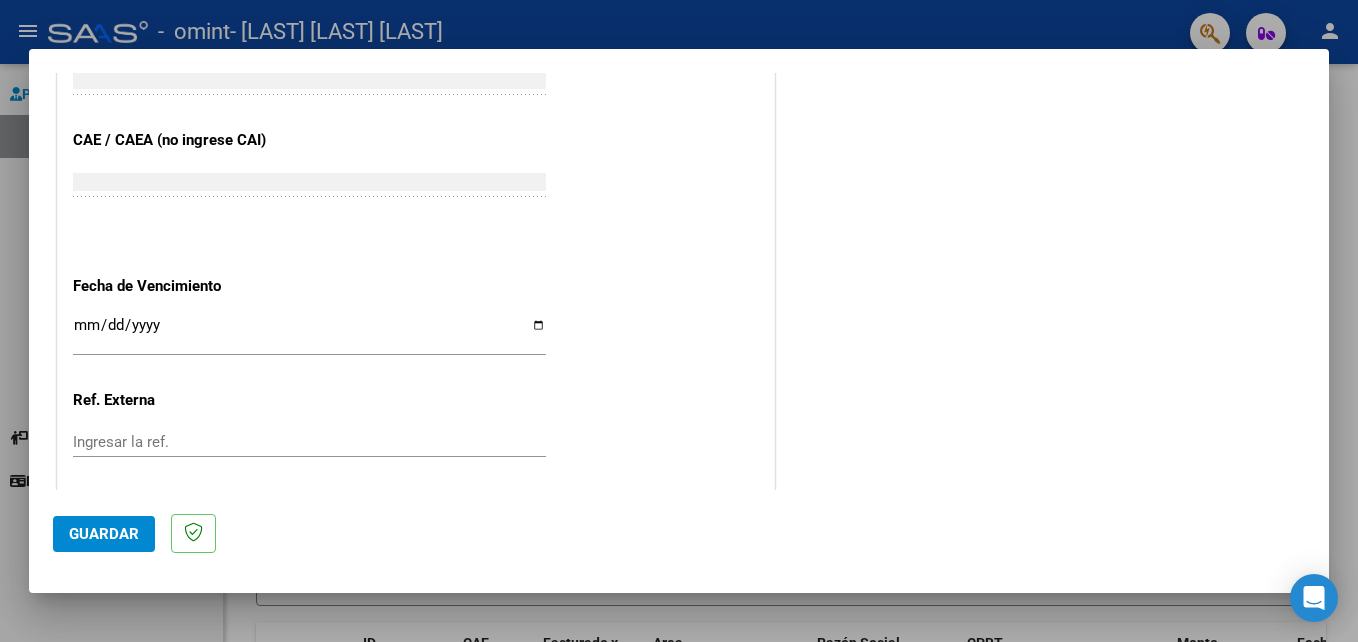 scroll, scrollTop: 1200, scrollLeft: 0, axis: vertical 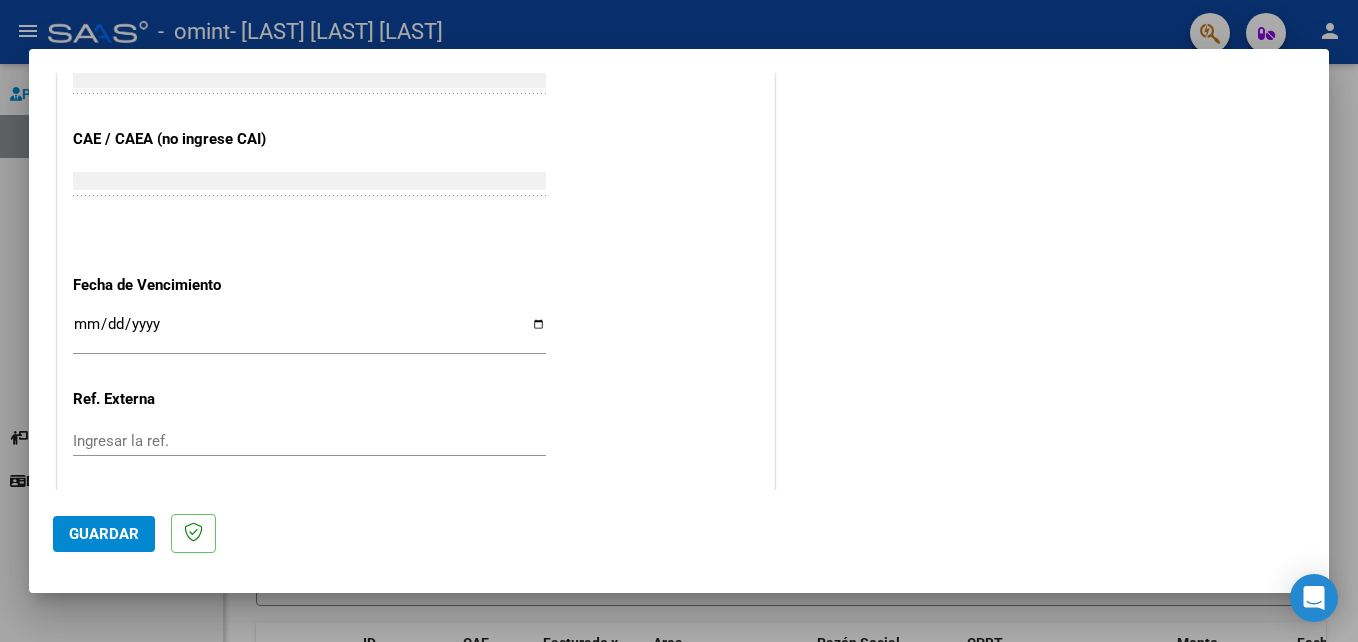 type on "202507" 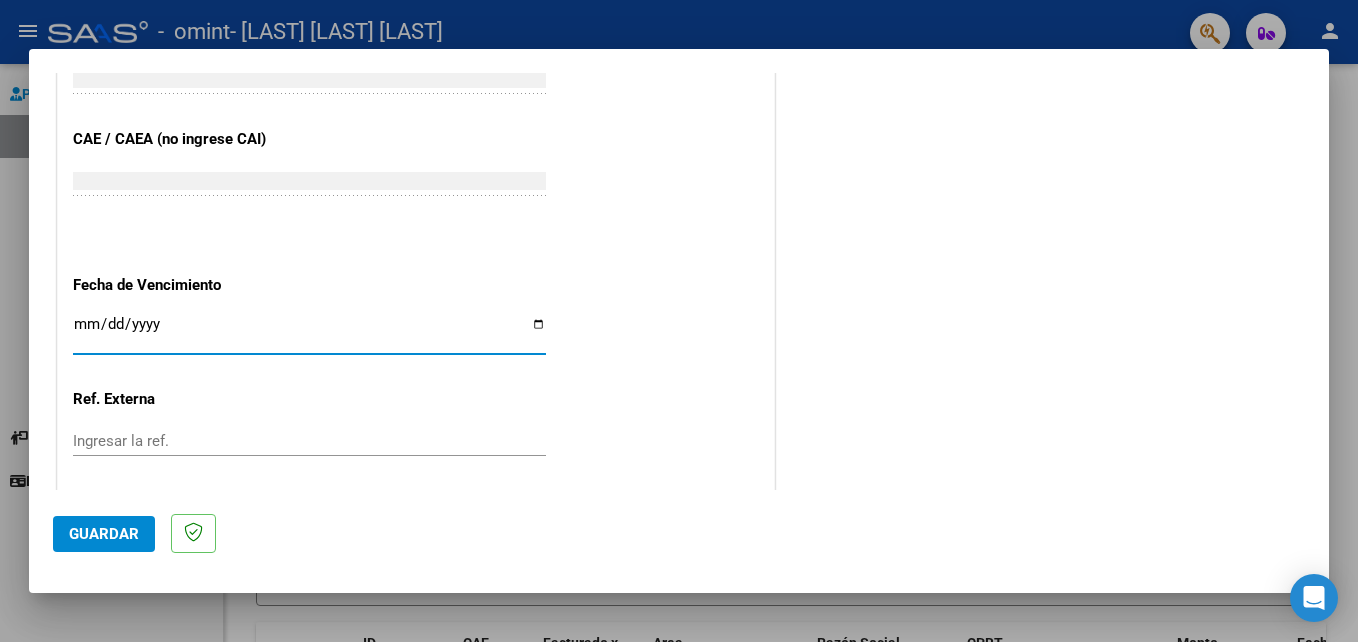 click on "Ingresar la fecha" at bounding box center [309, 332] 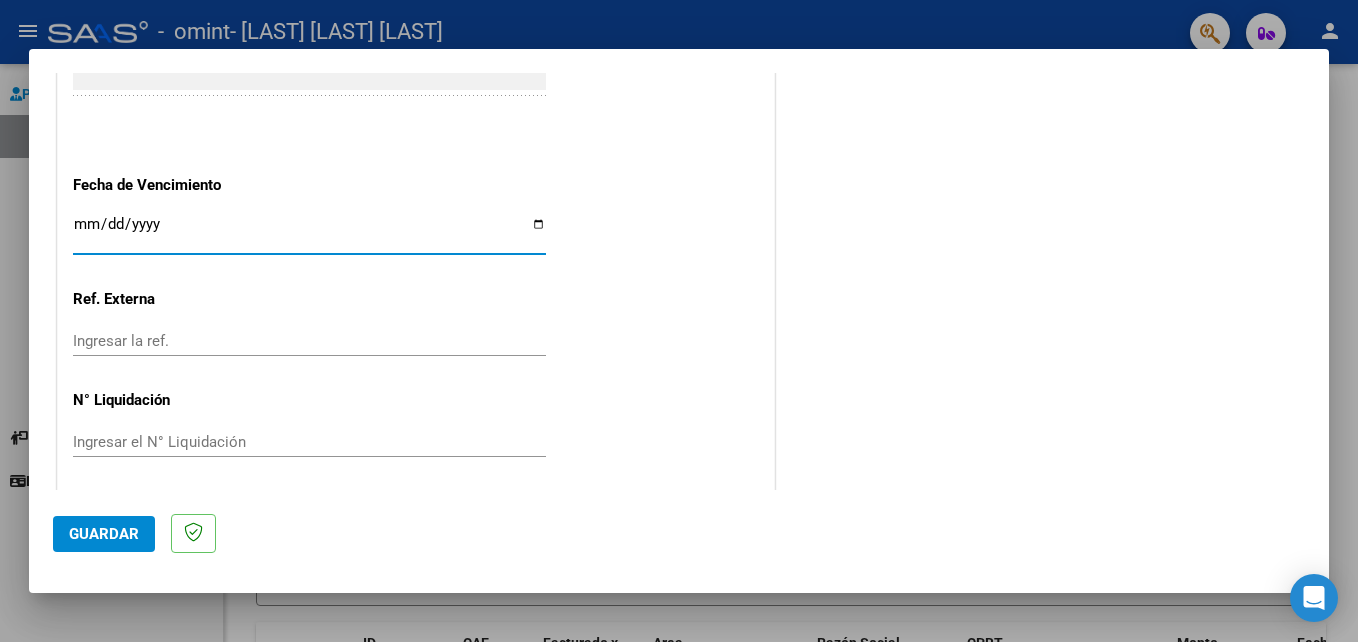 scroll, scrollTop: 1306, scrollLeft: 0, axis: vertical 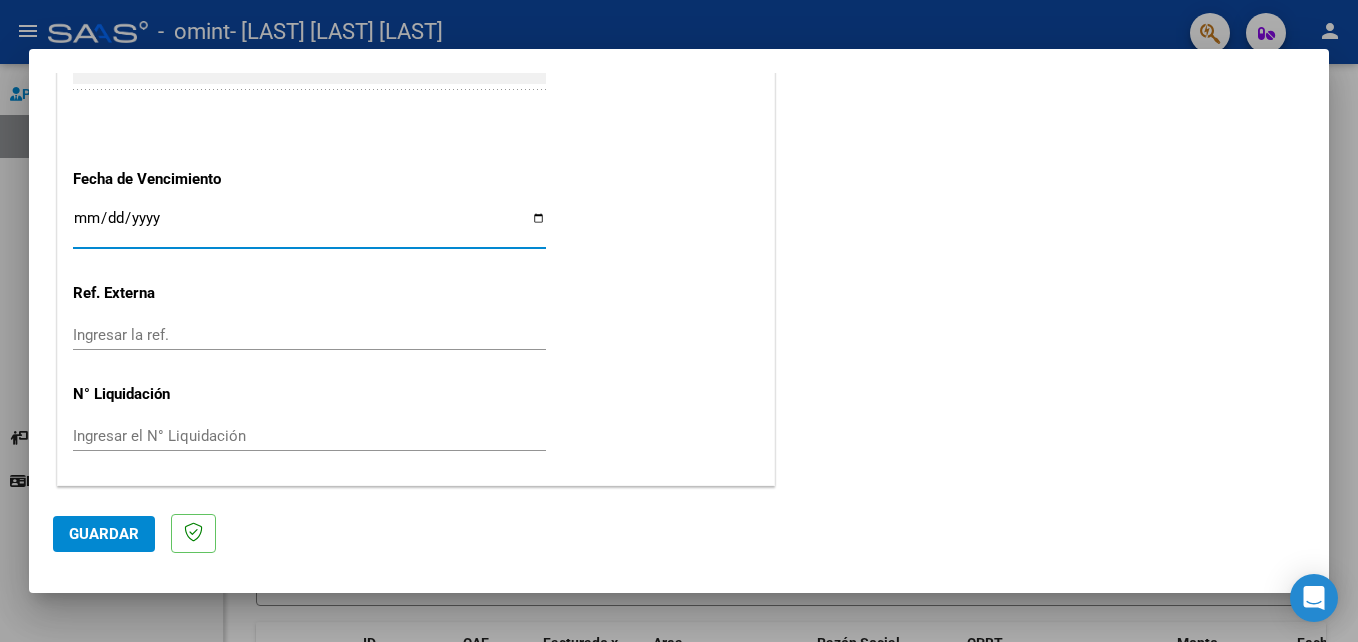 click on "Guardar" 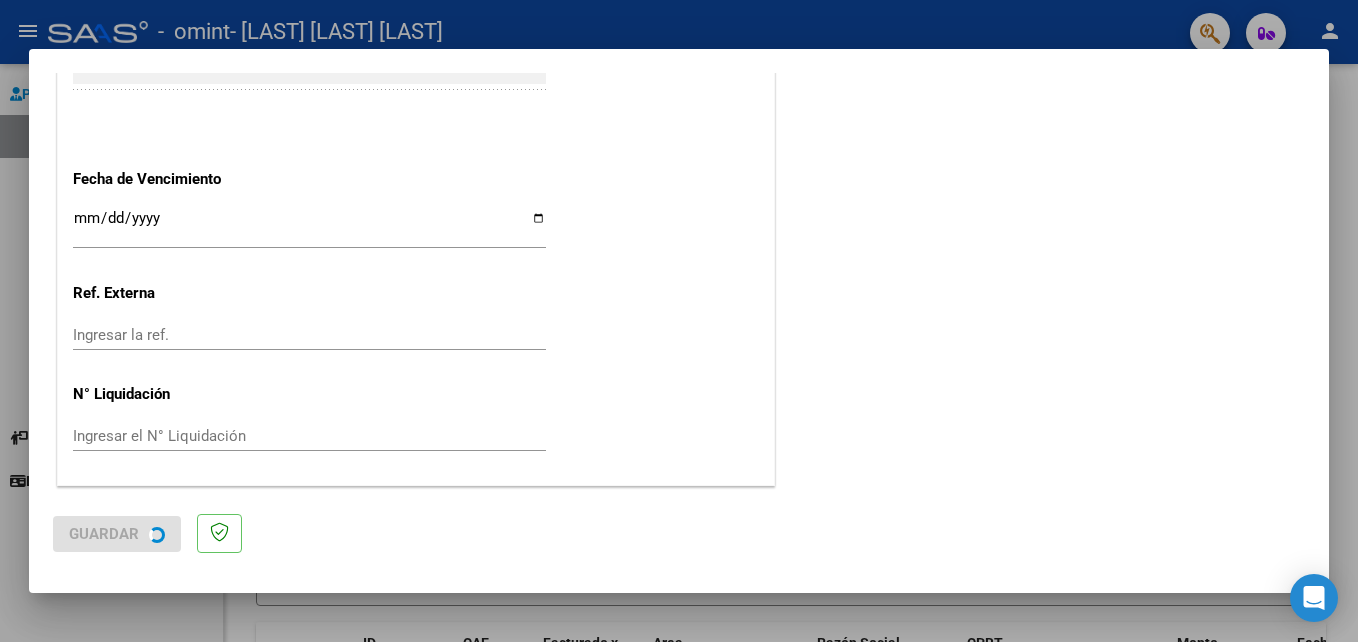 scroll, scrollTop: 0, scrollLeft: 0, axis: both 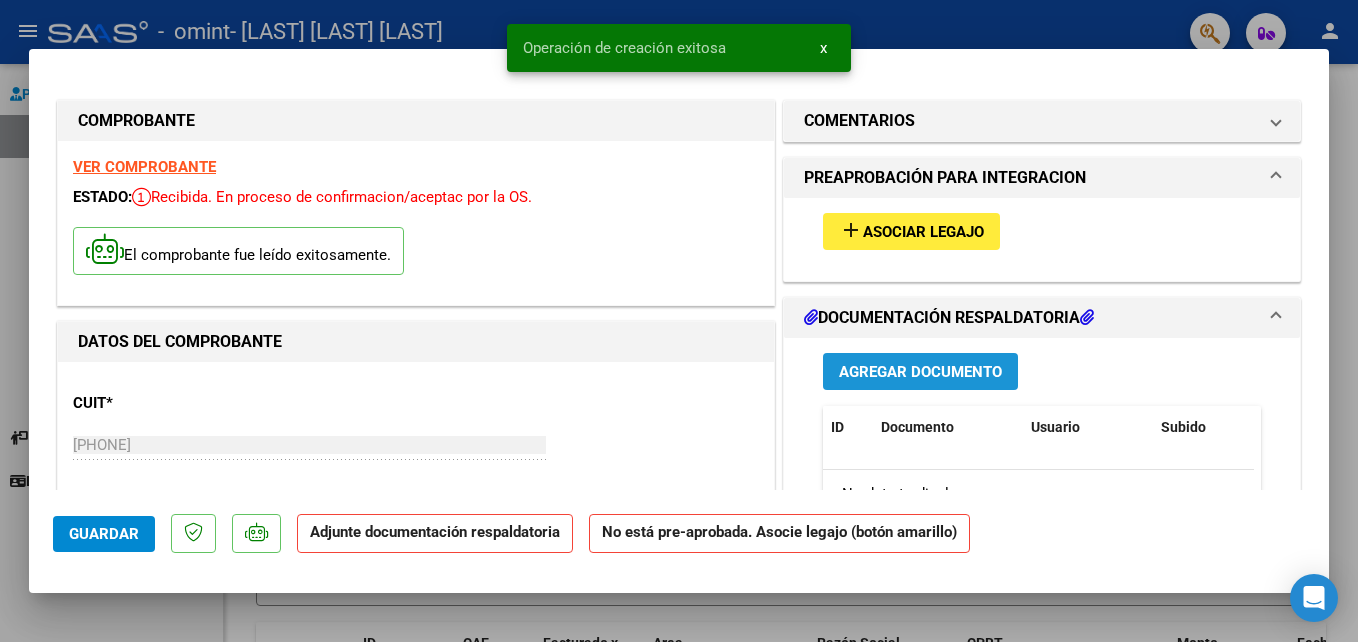 click on "Agregar Documento" at bounding box center [920, 372] 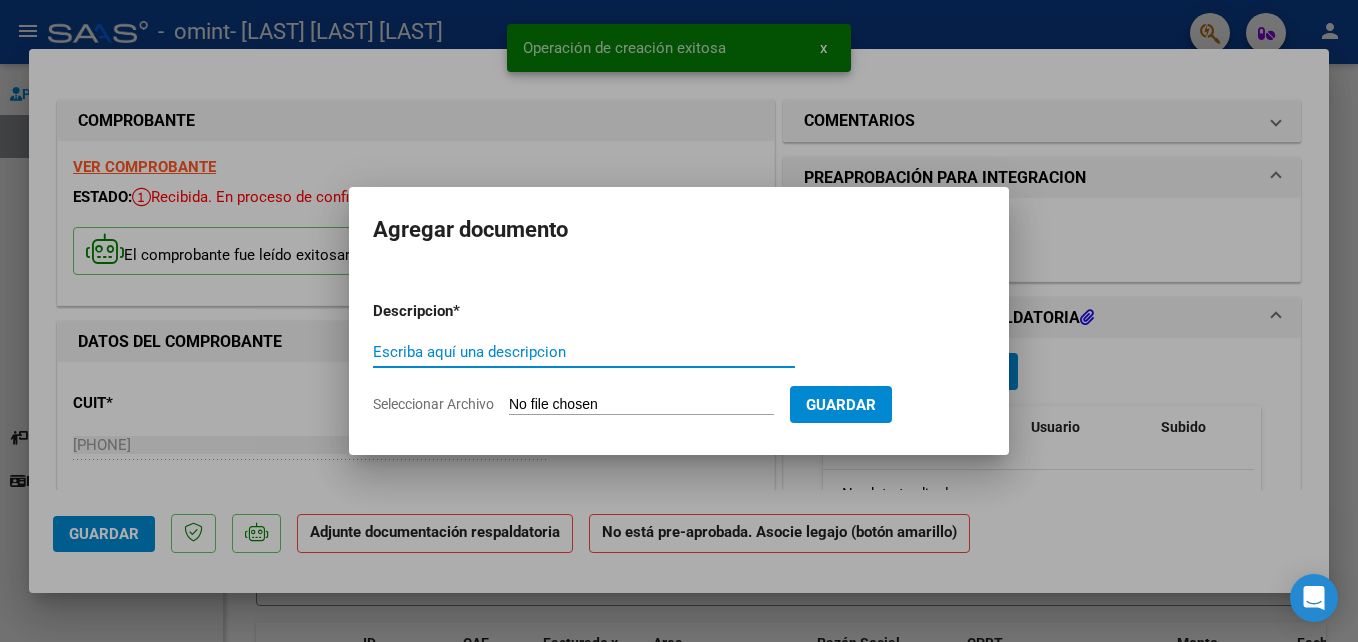 click on "Descripcion  *   Escriba aquí una descripcion  Seleccionar Archivo Guardar" at bounding box center [679, 358] 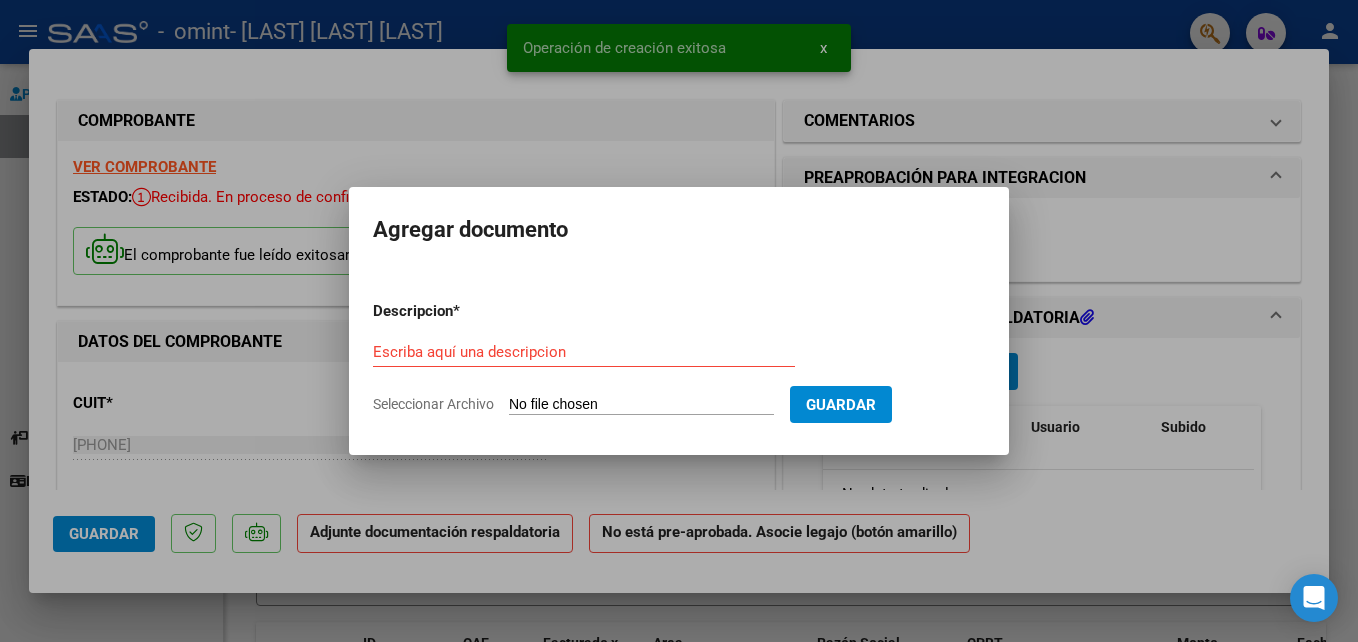 click on "Escriba aquí una descripcion" at bounding box center (584, 352) 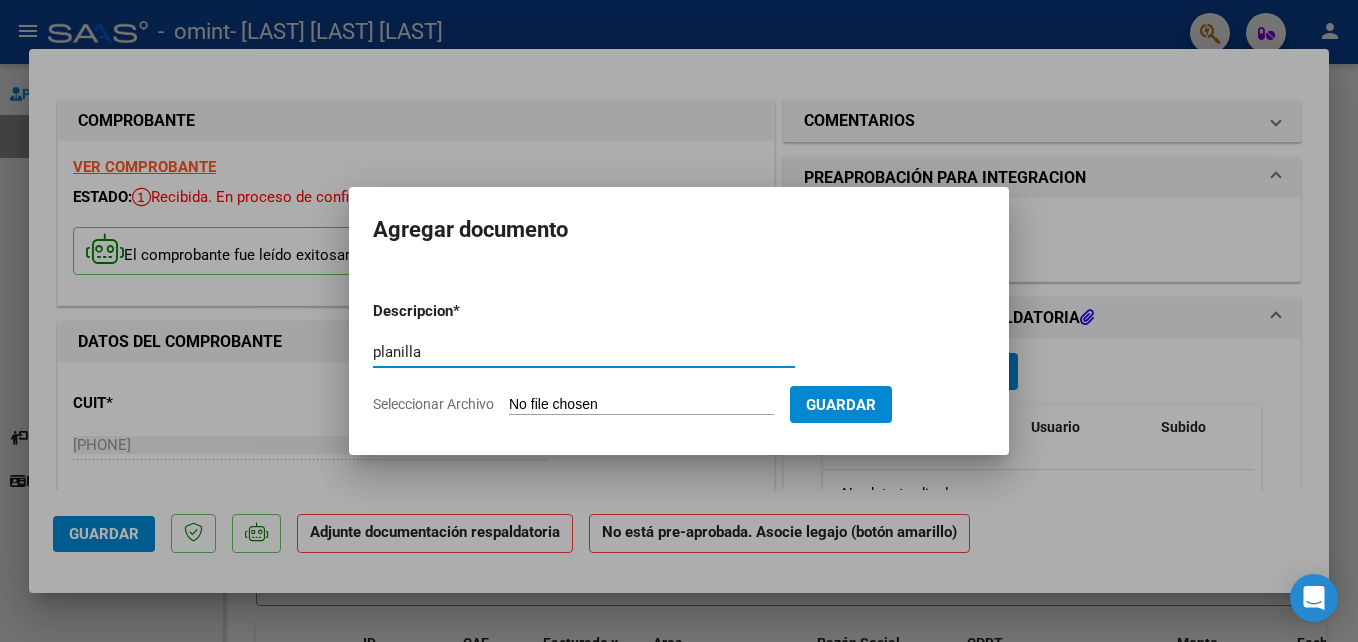 type on "planilla" 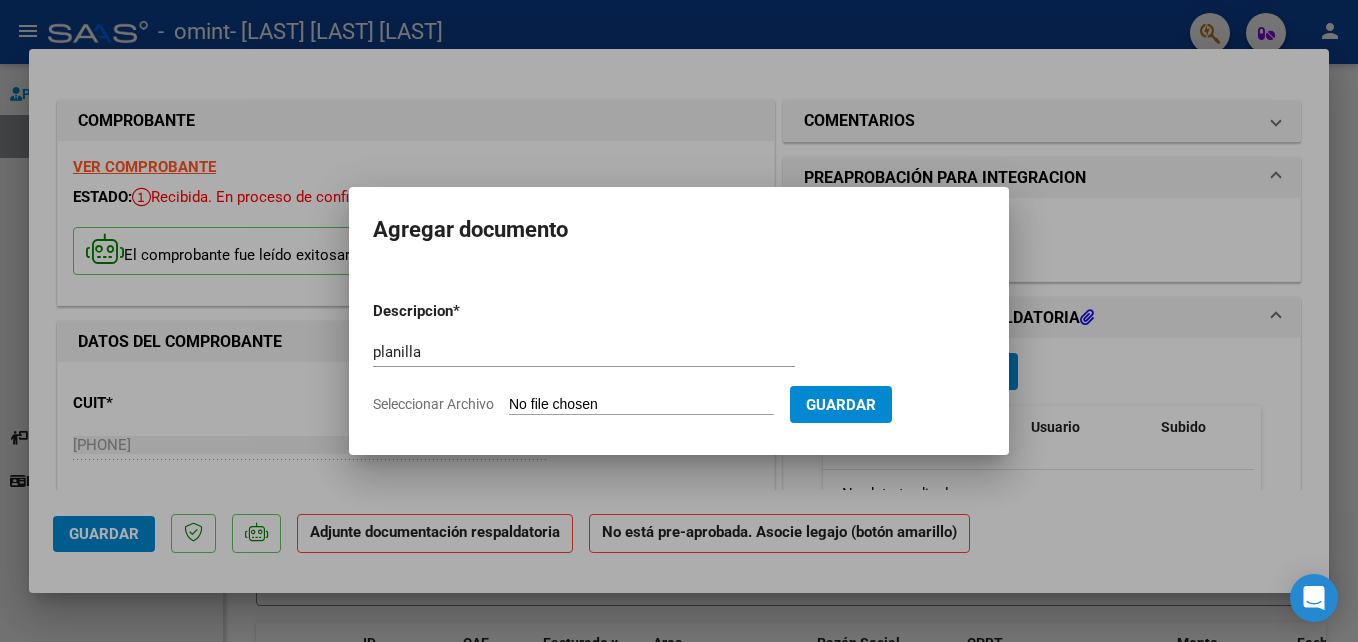 type on "C:\fakepath\[LAST] [LAST].pdf" 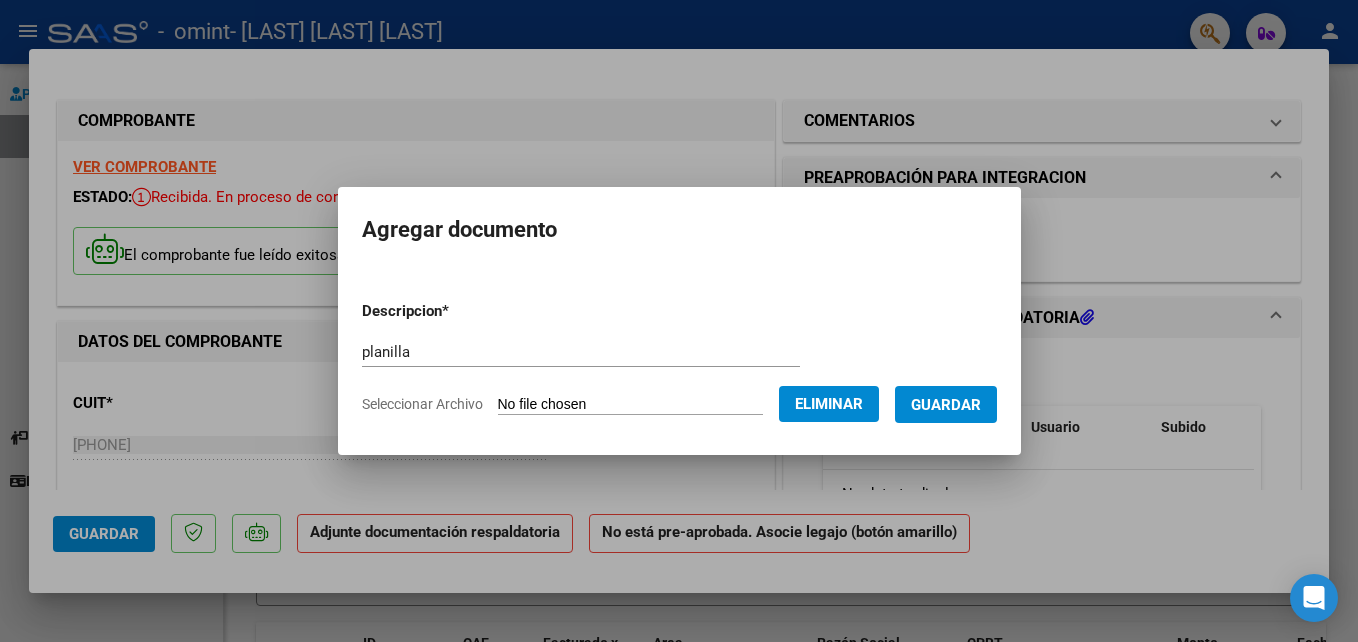 click on "Guardar" at bounding box center [946, 405] 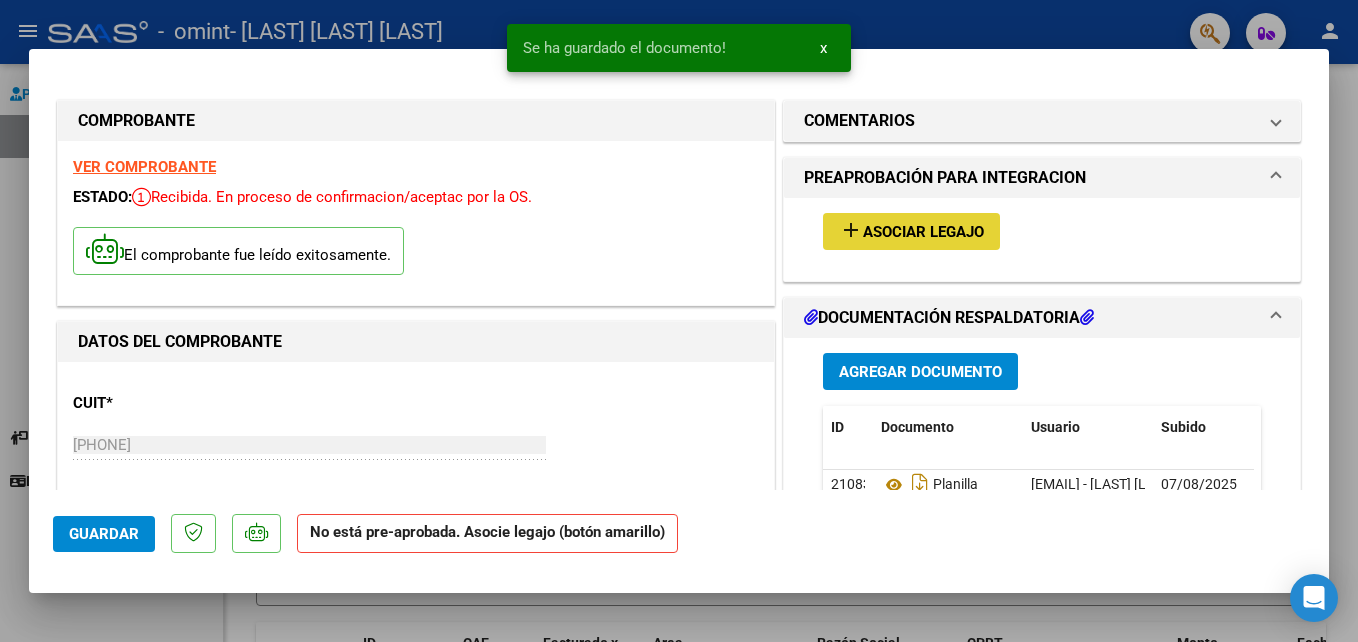 click on "Asociar Legajo" at bounding box center (923, 232) 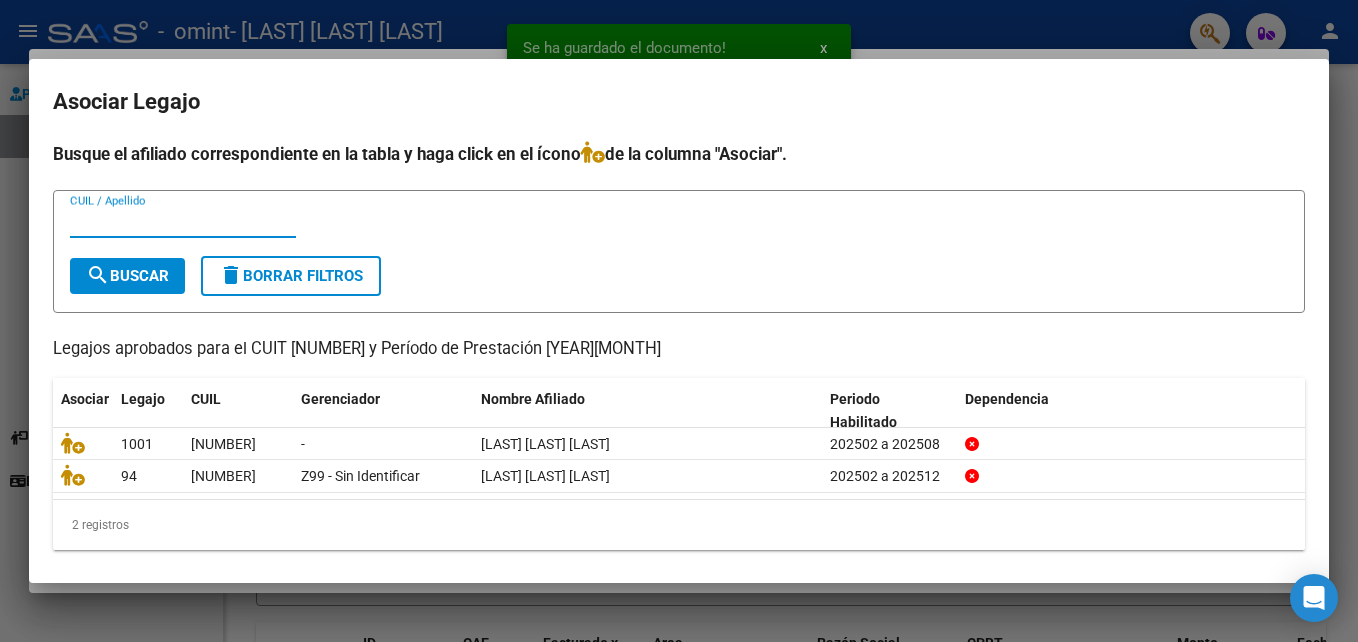click on "CUIL / Apellido" at bounding box center (183, 222) 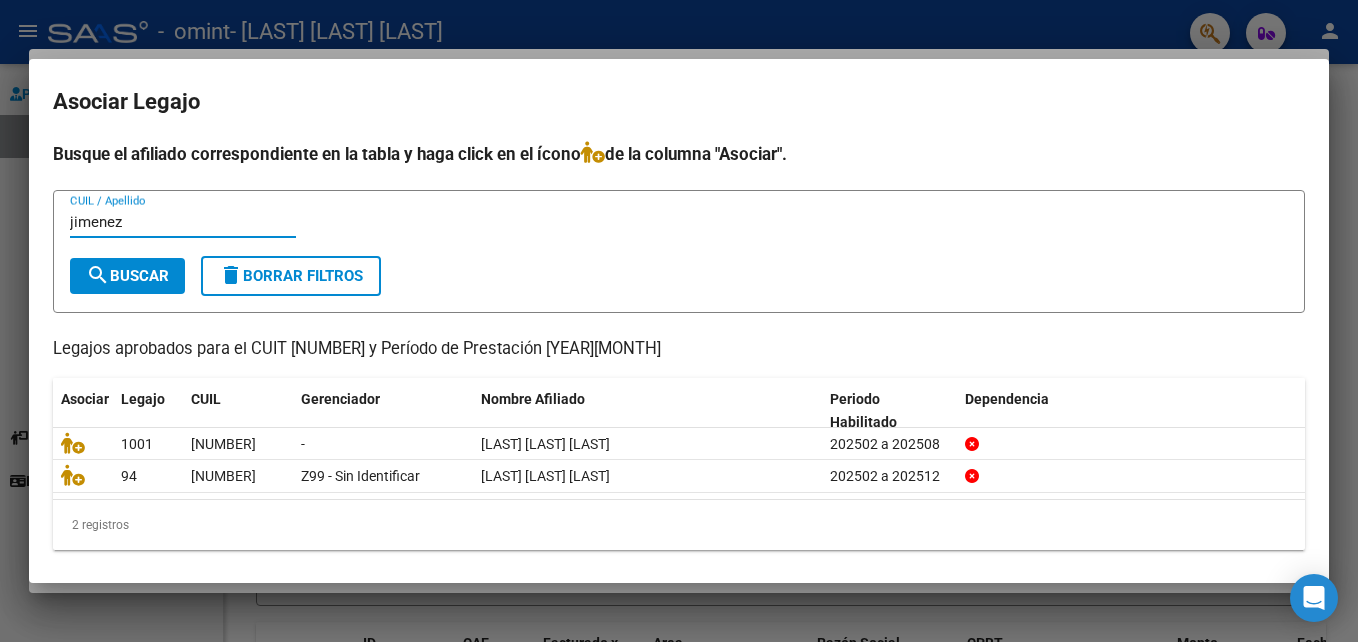 type on "jimenez" 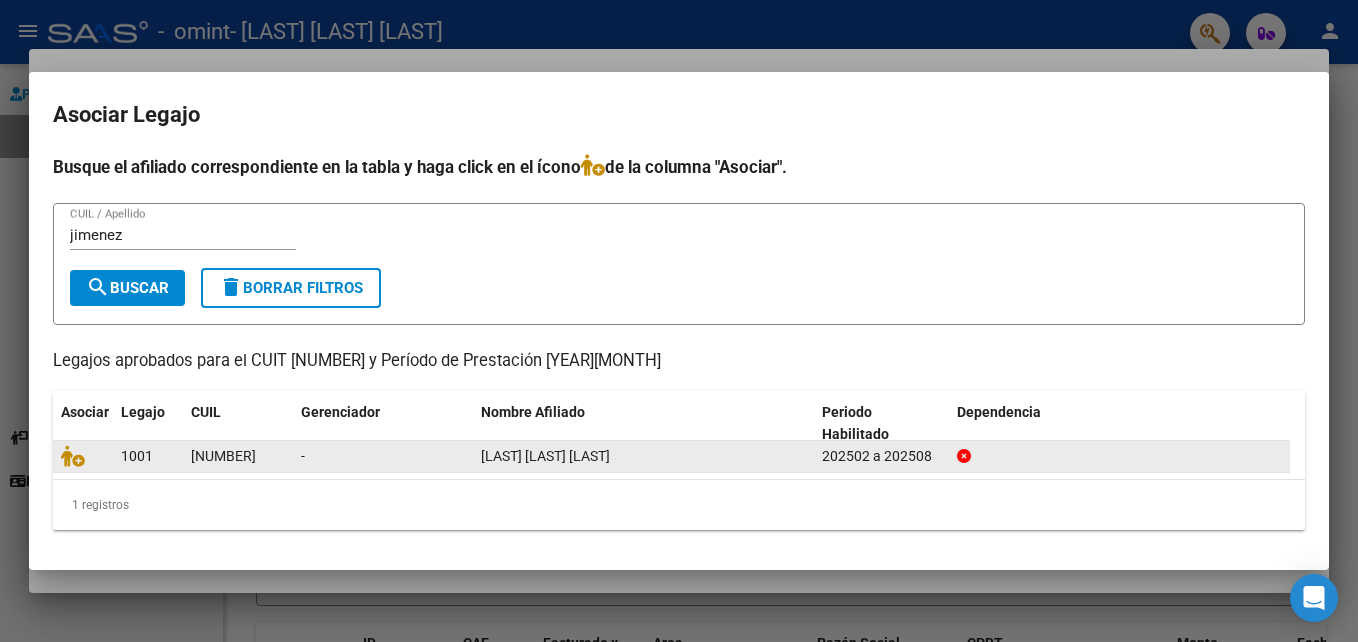 click on "[LAST] [LAST] [LAST]" 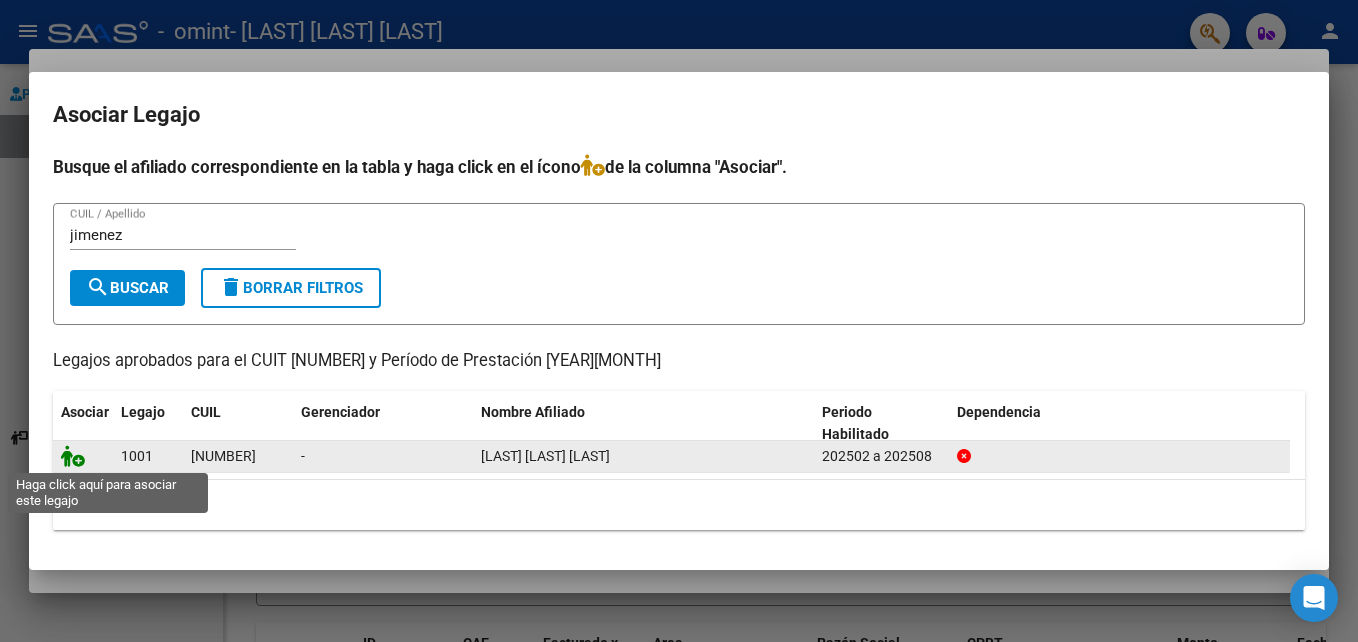 click 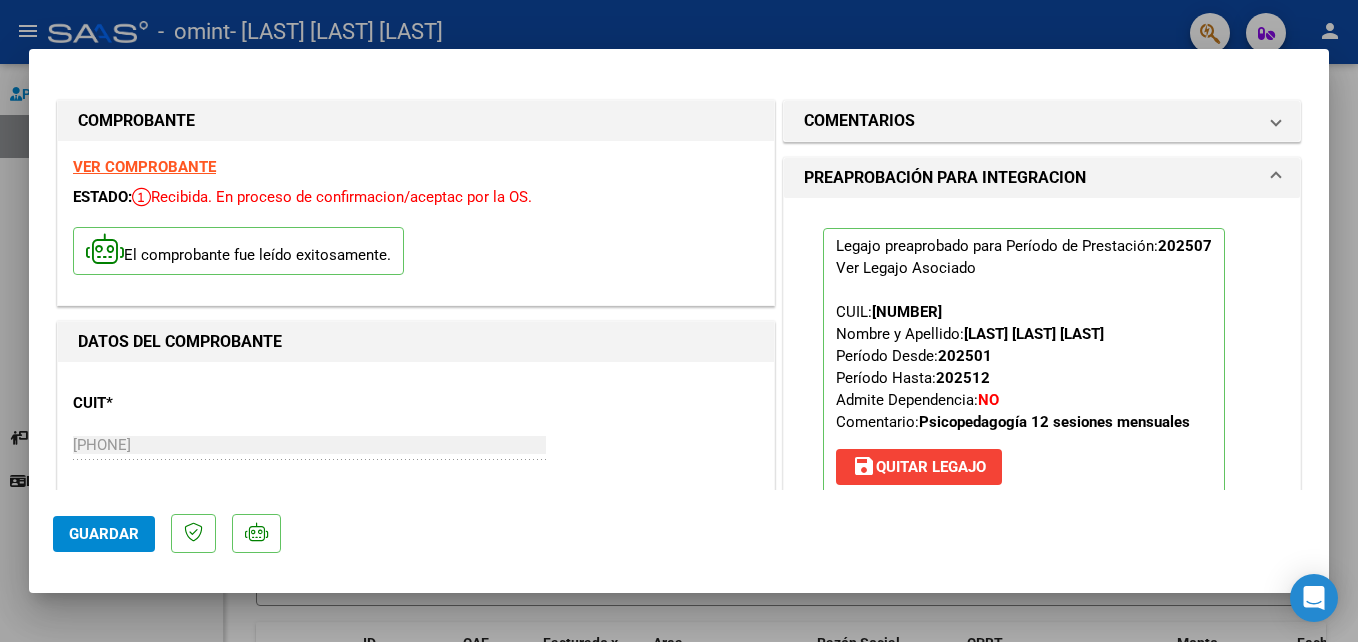 click on "Guardar" 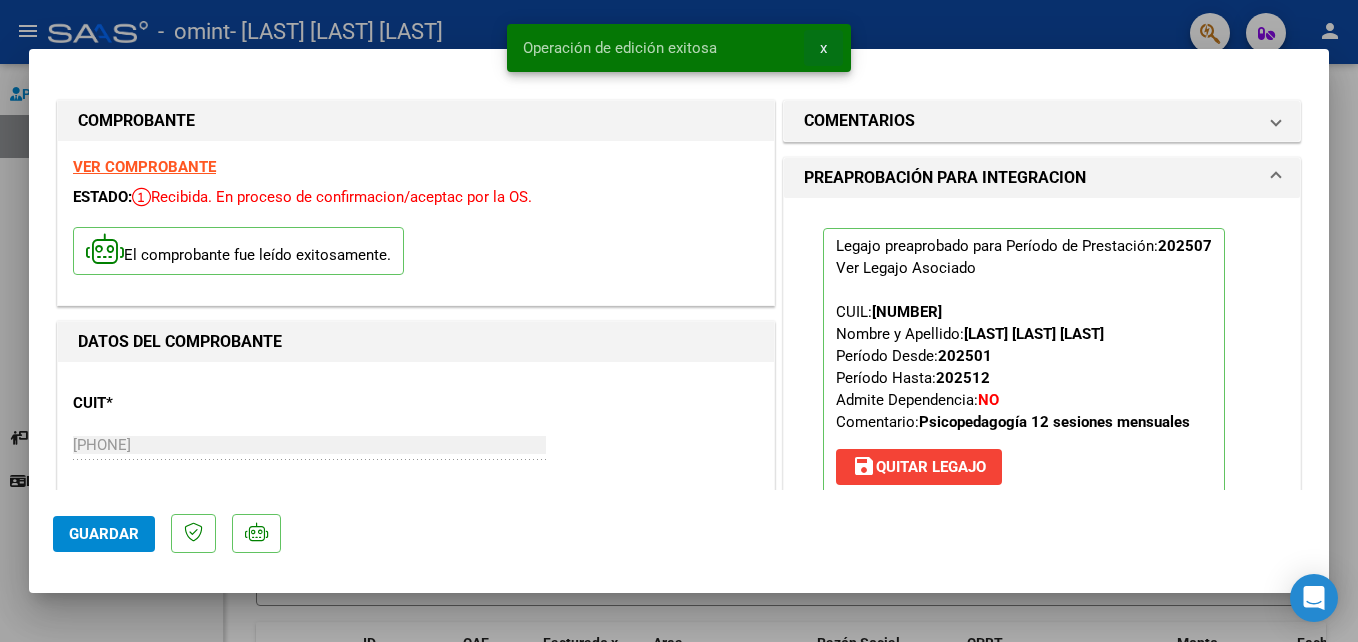 click on "x" at bounding box center (823, 48) 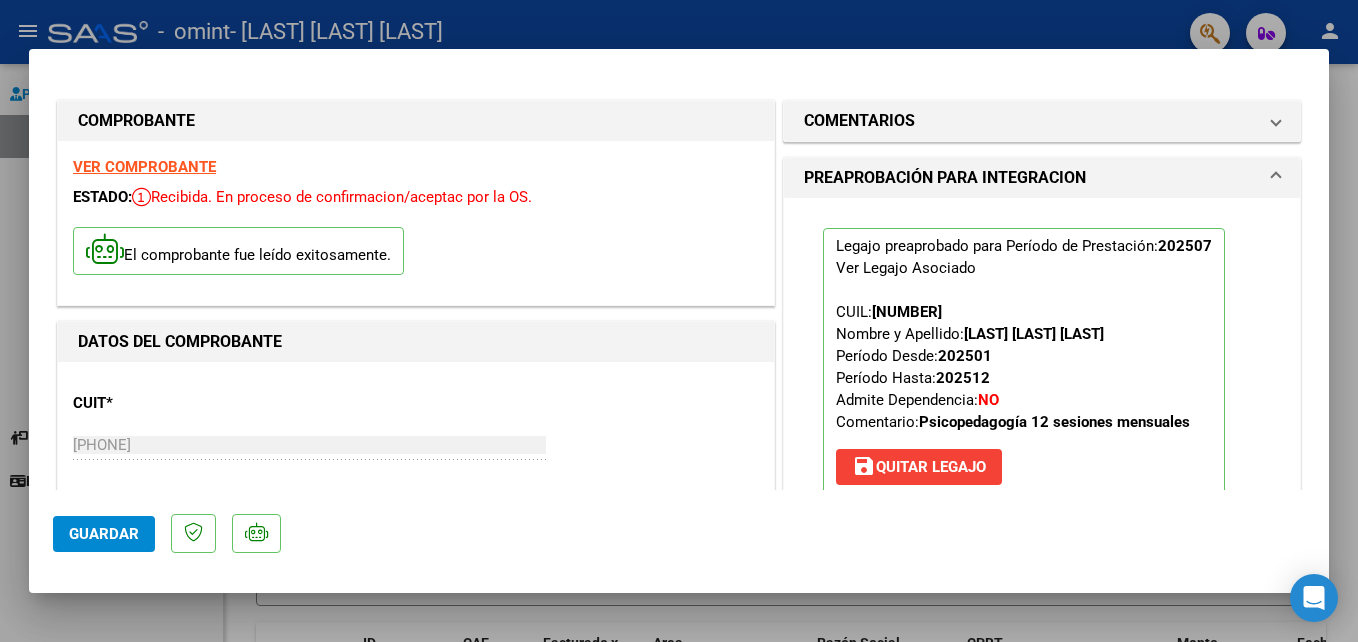 click at bounding box center [679, 321] 